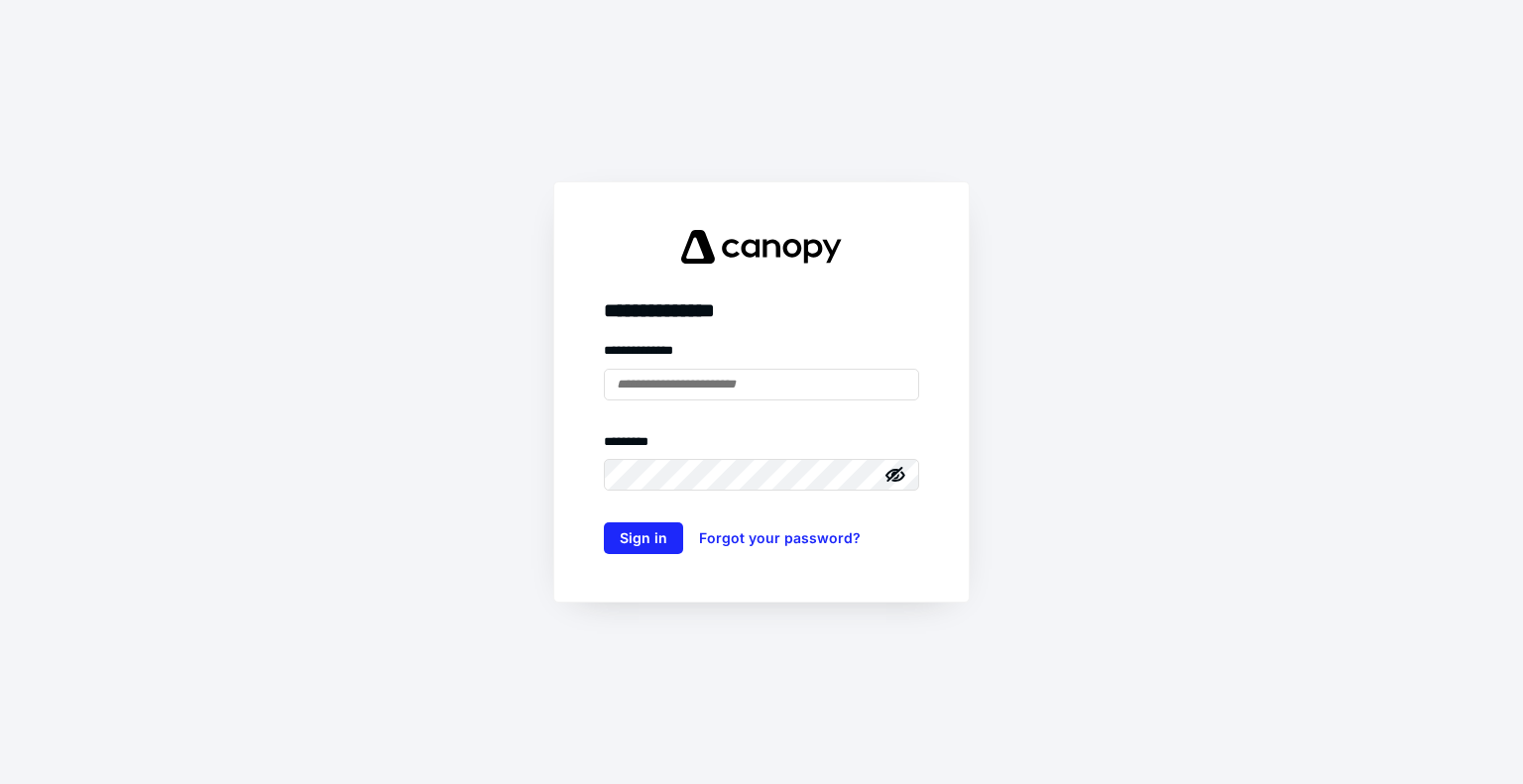 scroll, scrollTop: 0, scrollLeft: 0, axis: both 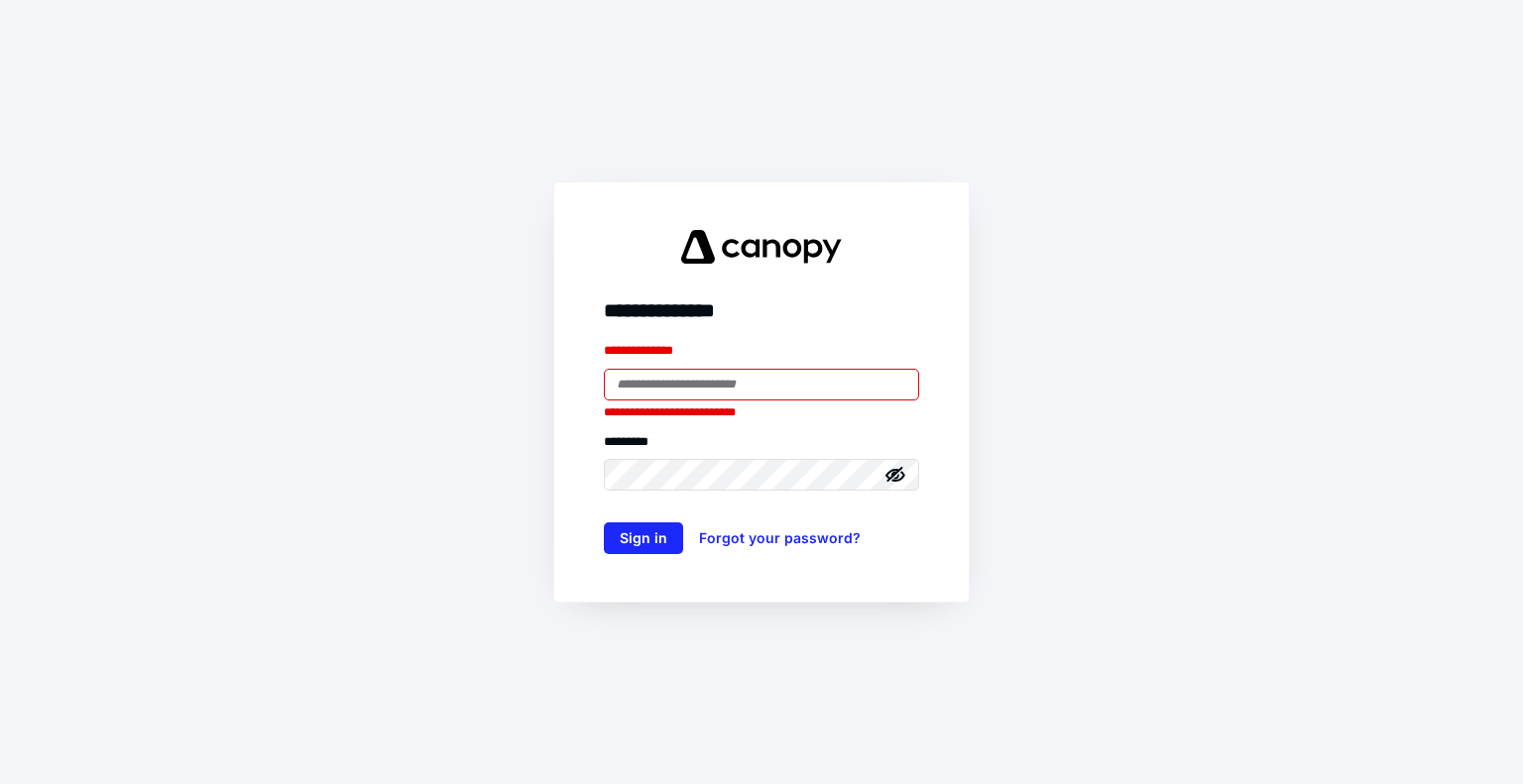click on "**********" at bounding box center (762, 392) 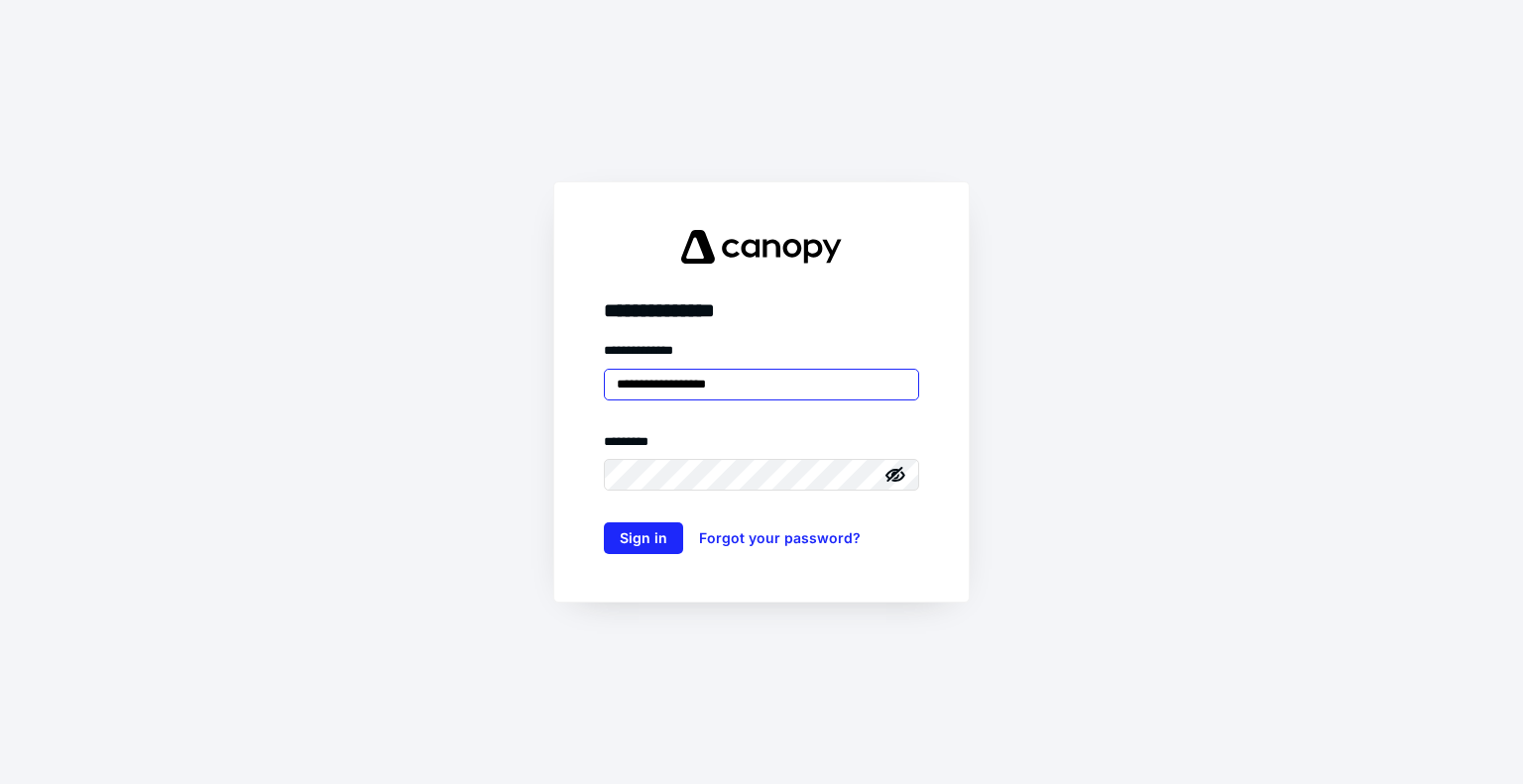 type on "**********" 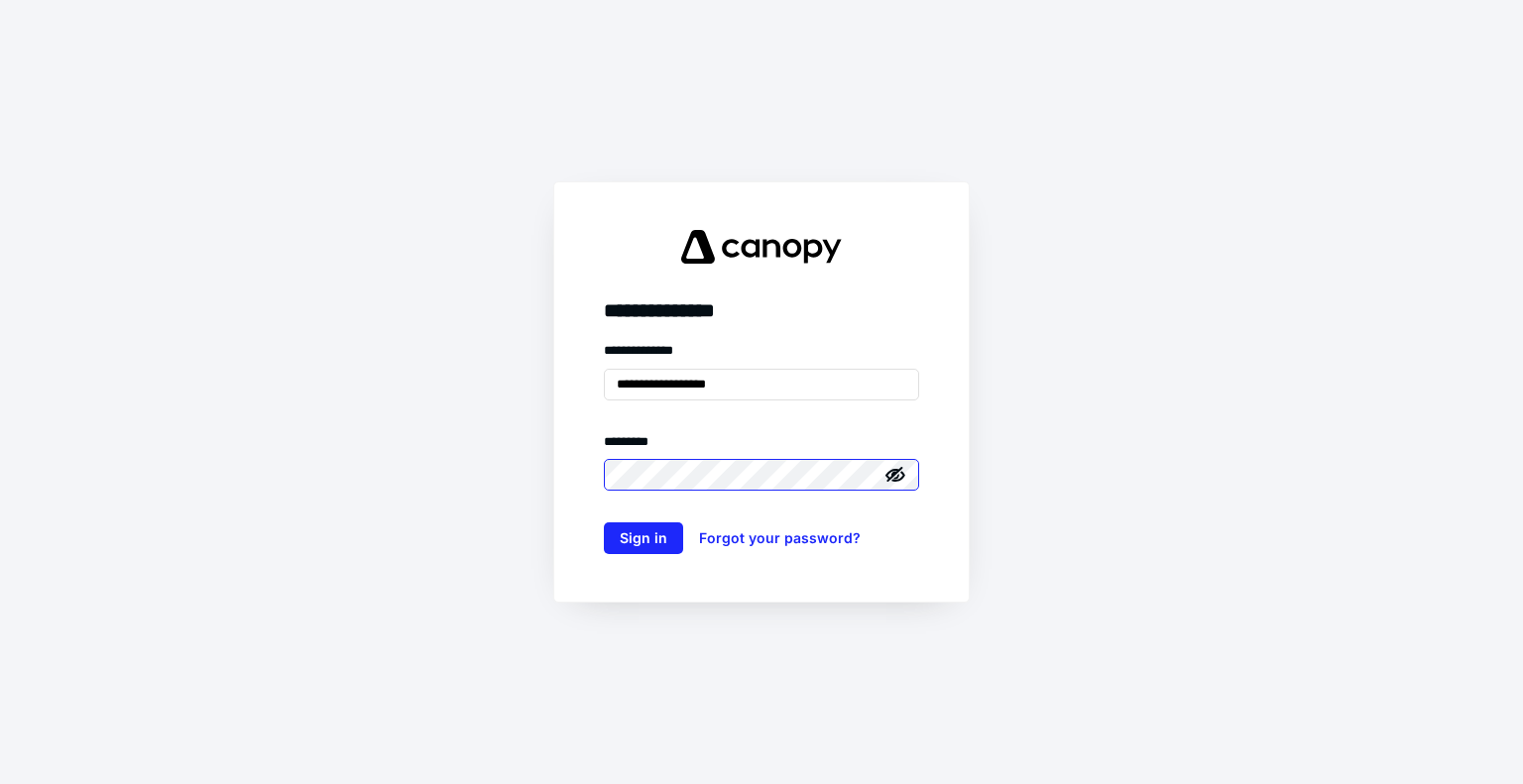 click on "Sign in" at bounding box center [644, 538] 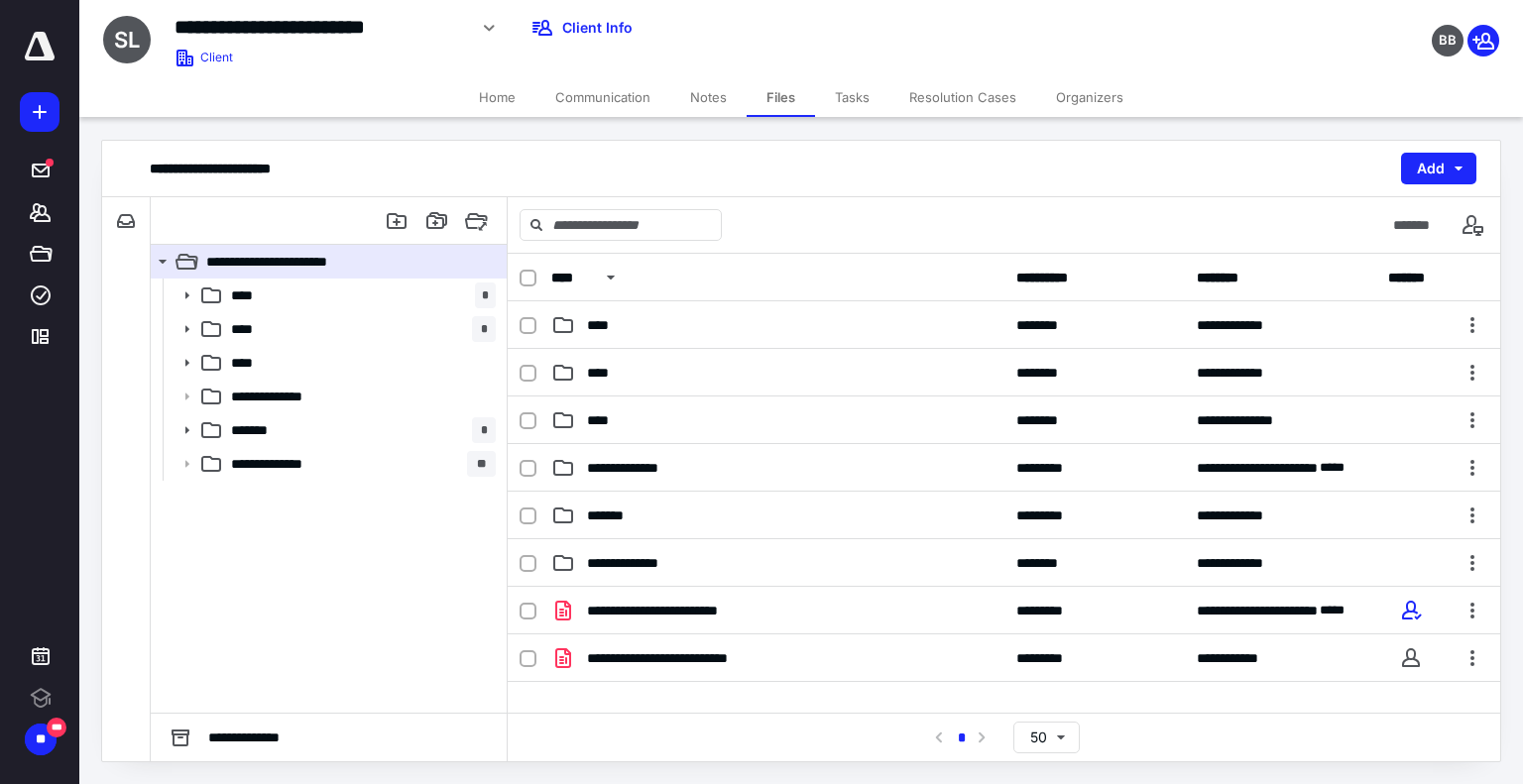scroll, scrollTop: 0, scrollLeft: 0, axis: both 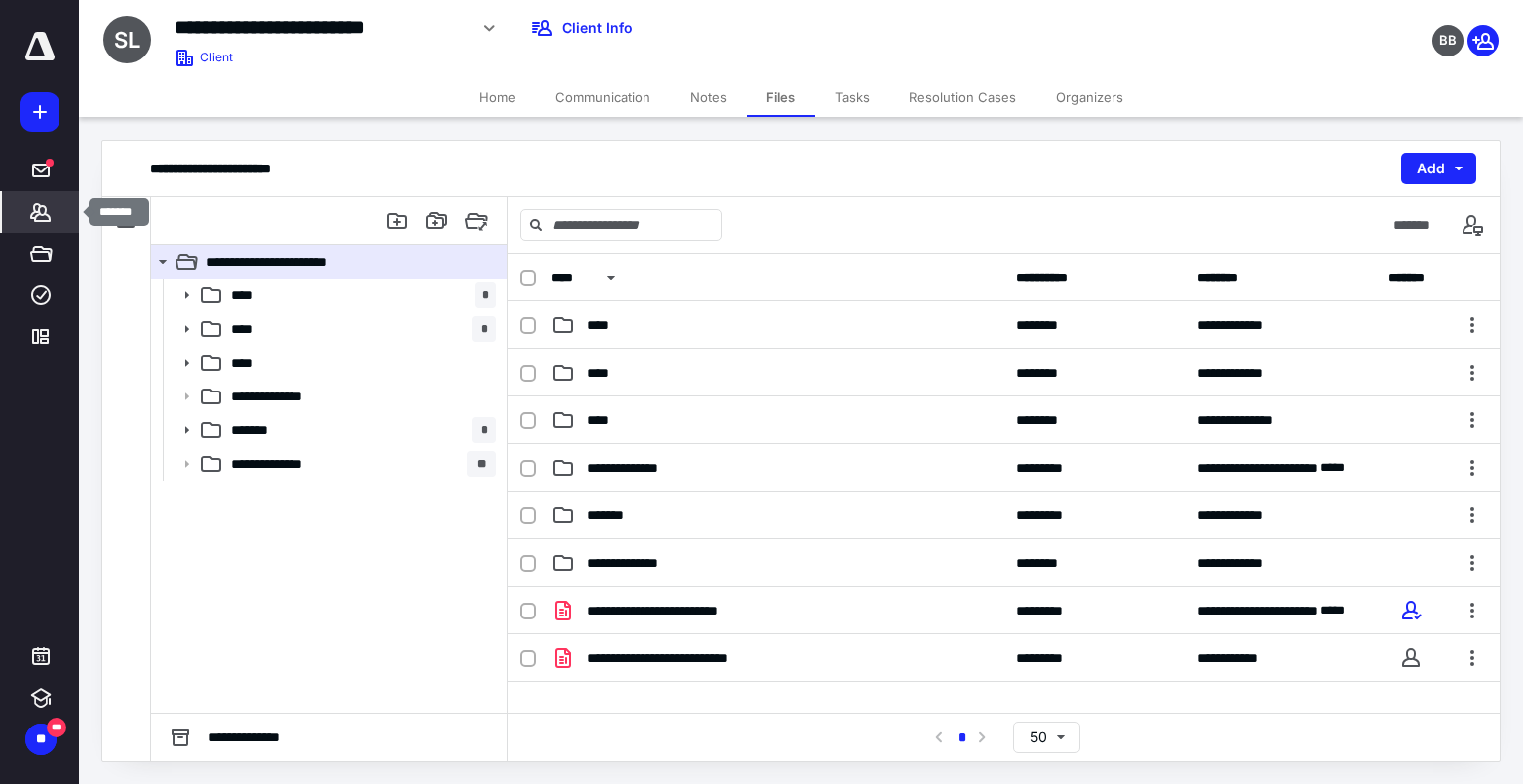 click on "*******" at bounding box center (41, 212) 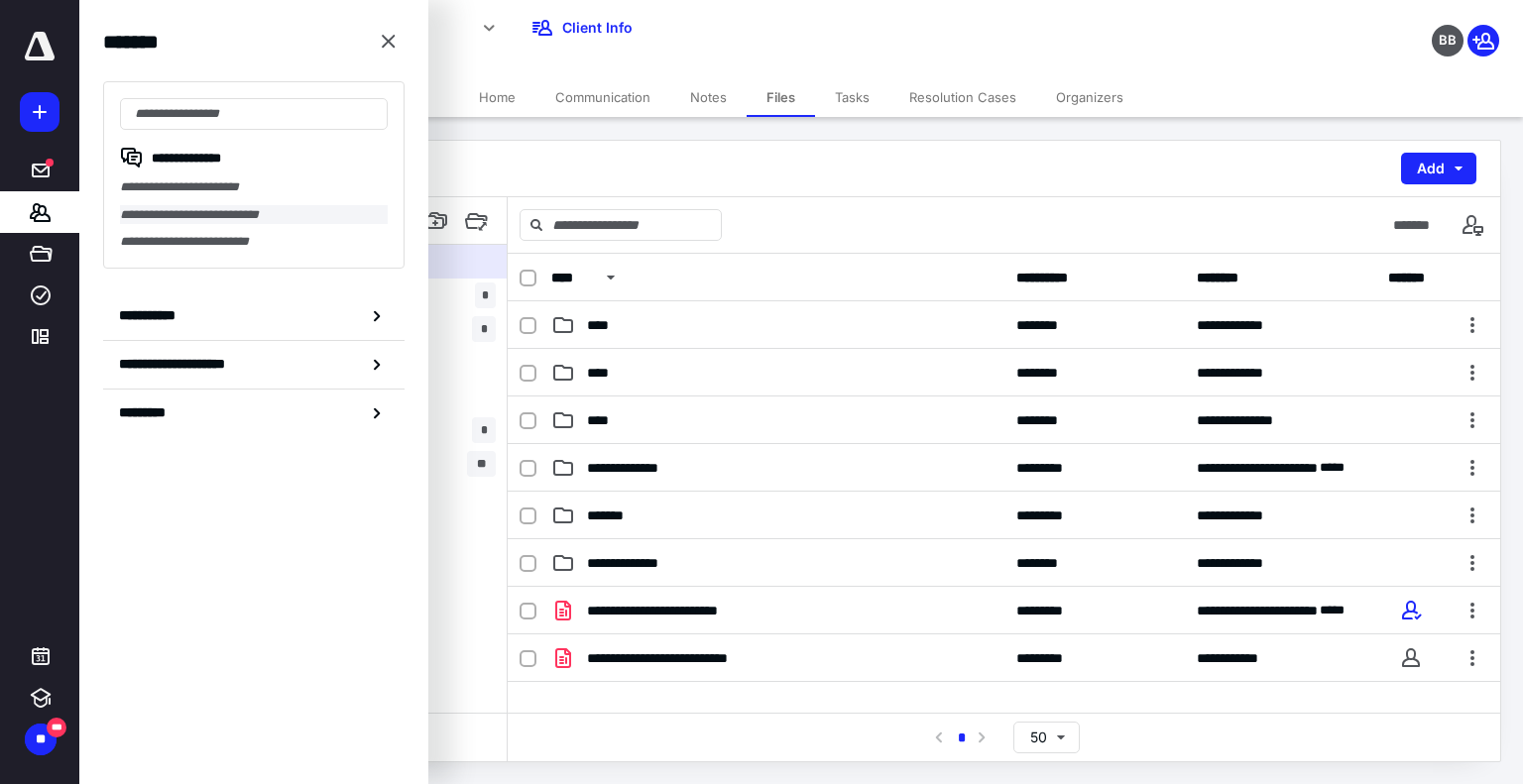 click on "**********" at bounding box center (254, 215) 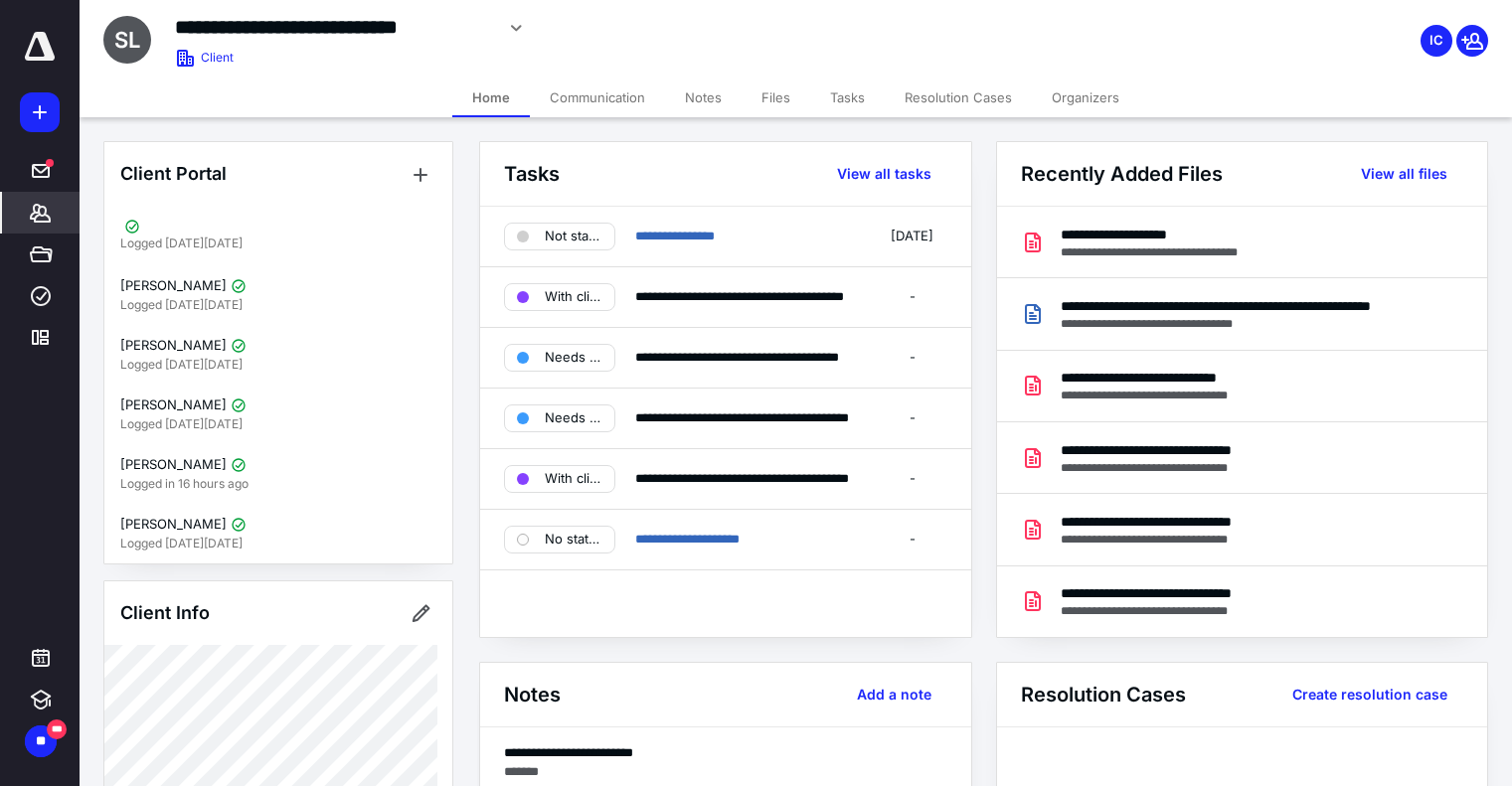 click on "Files" at bounding box center [775, 97] 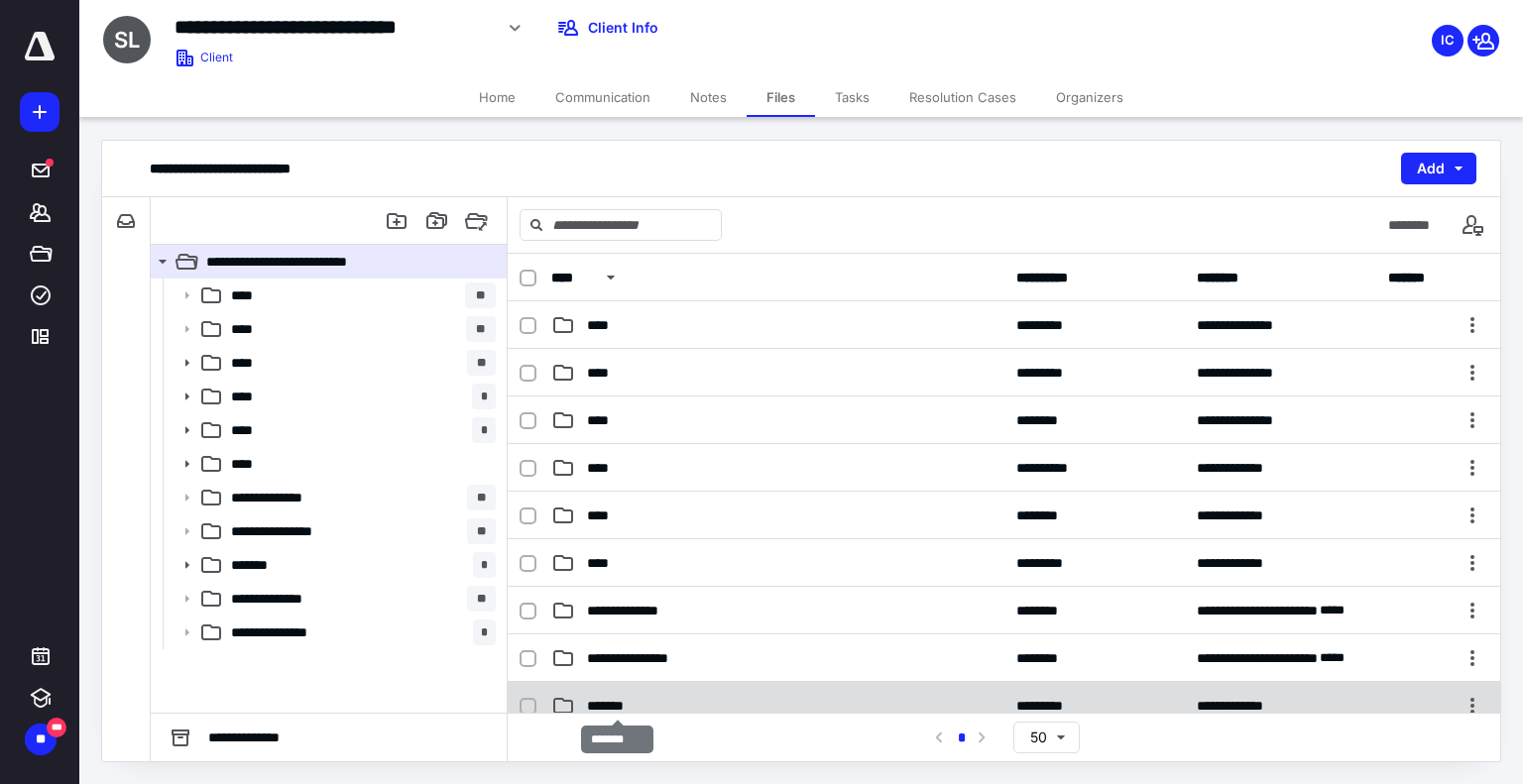 click on "*******" at bounding box center [618, 706] 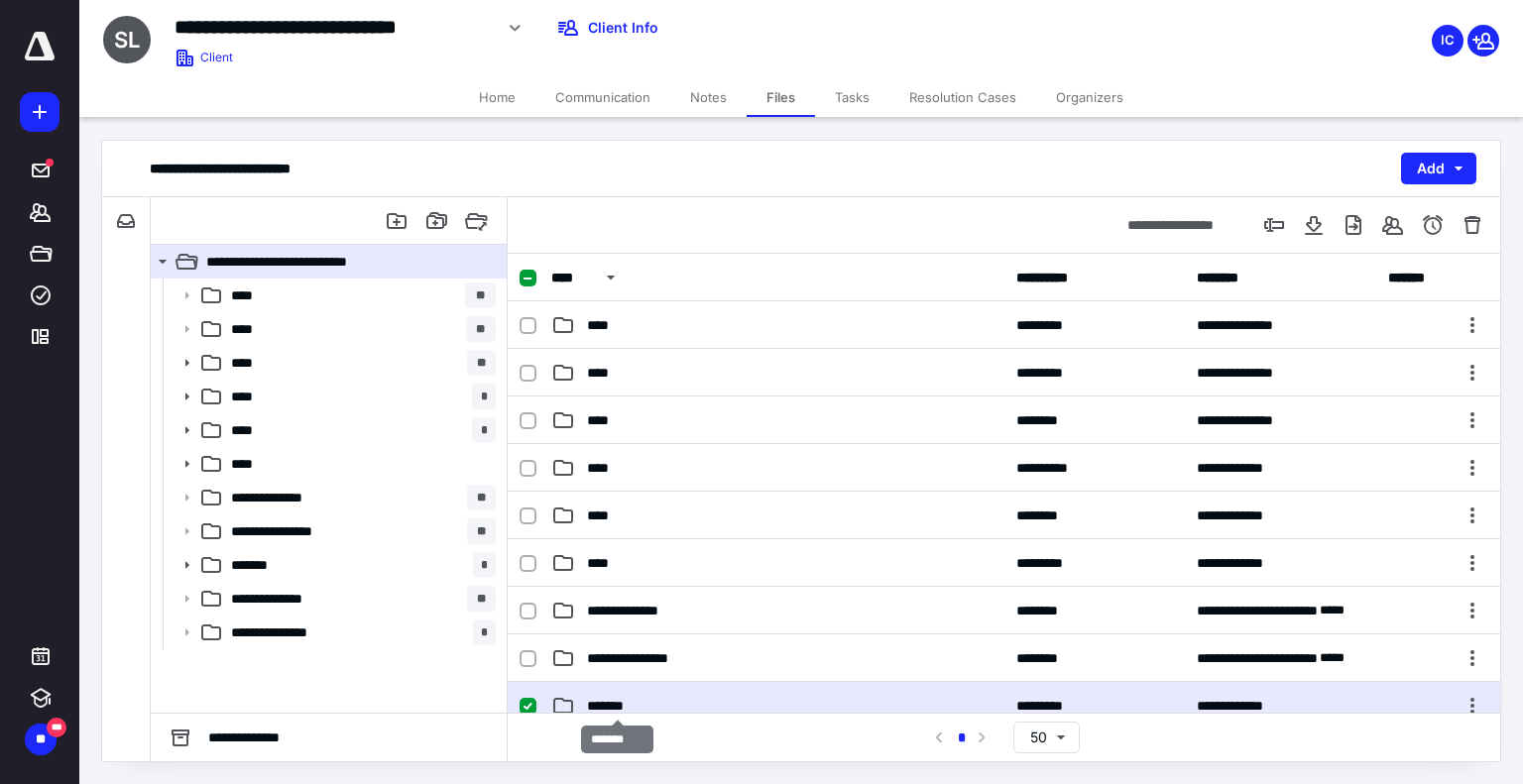 click on "*******" at bounding box center (618, 706) 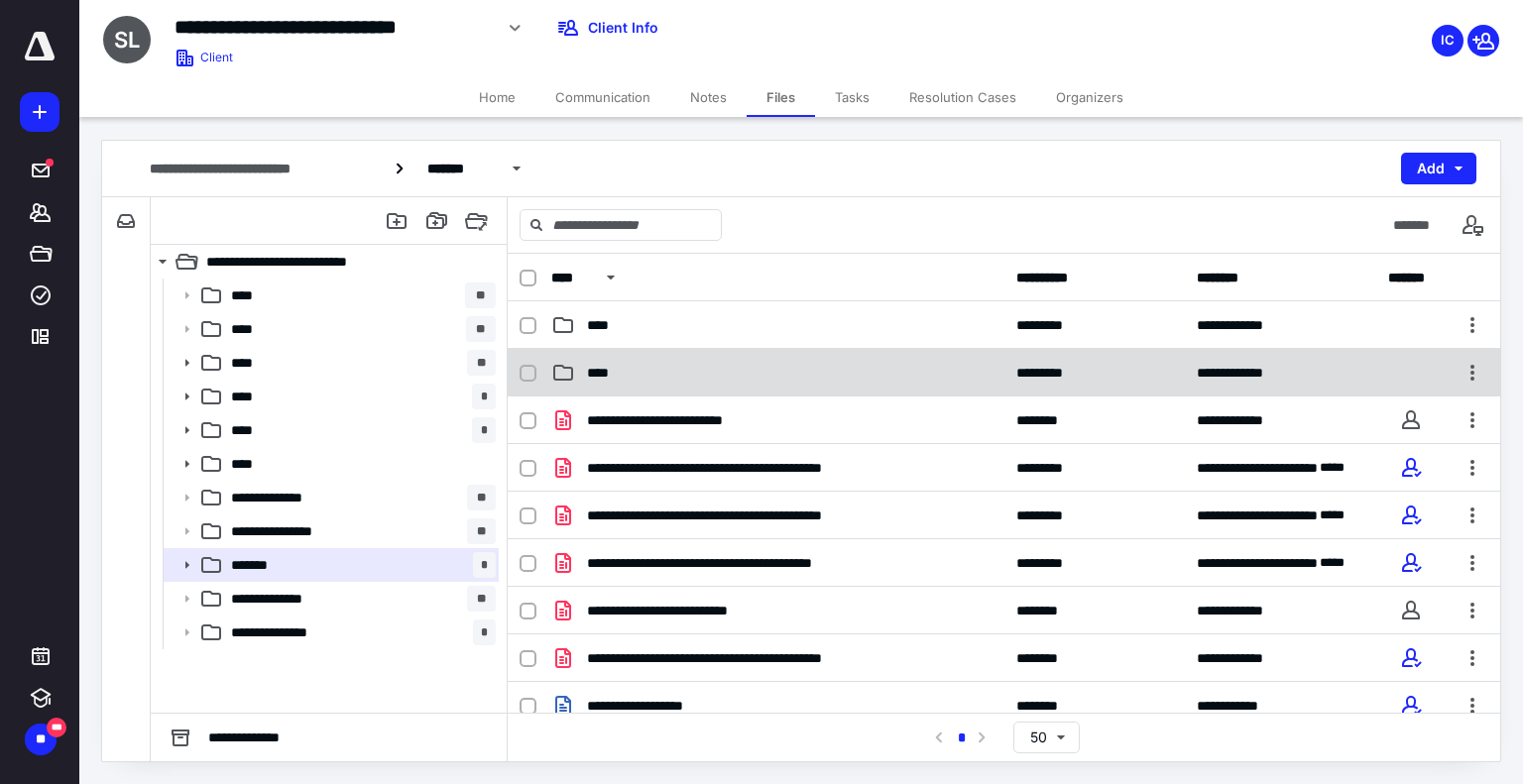 click on "****" at bounding box center (777, 373) 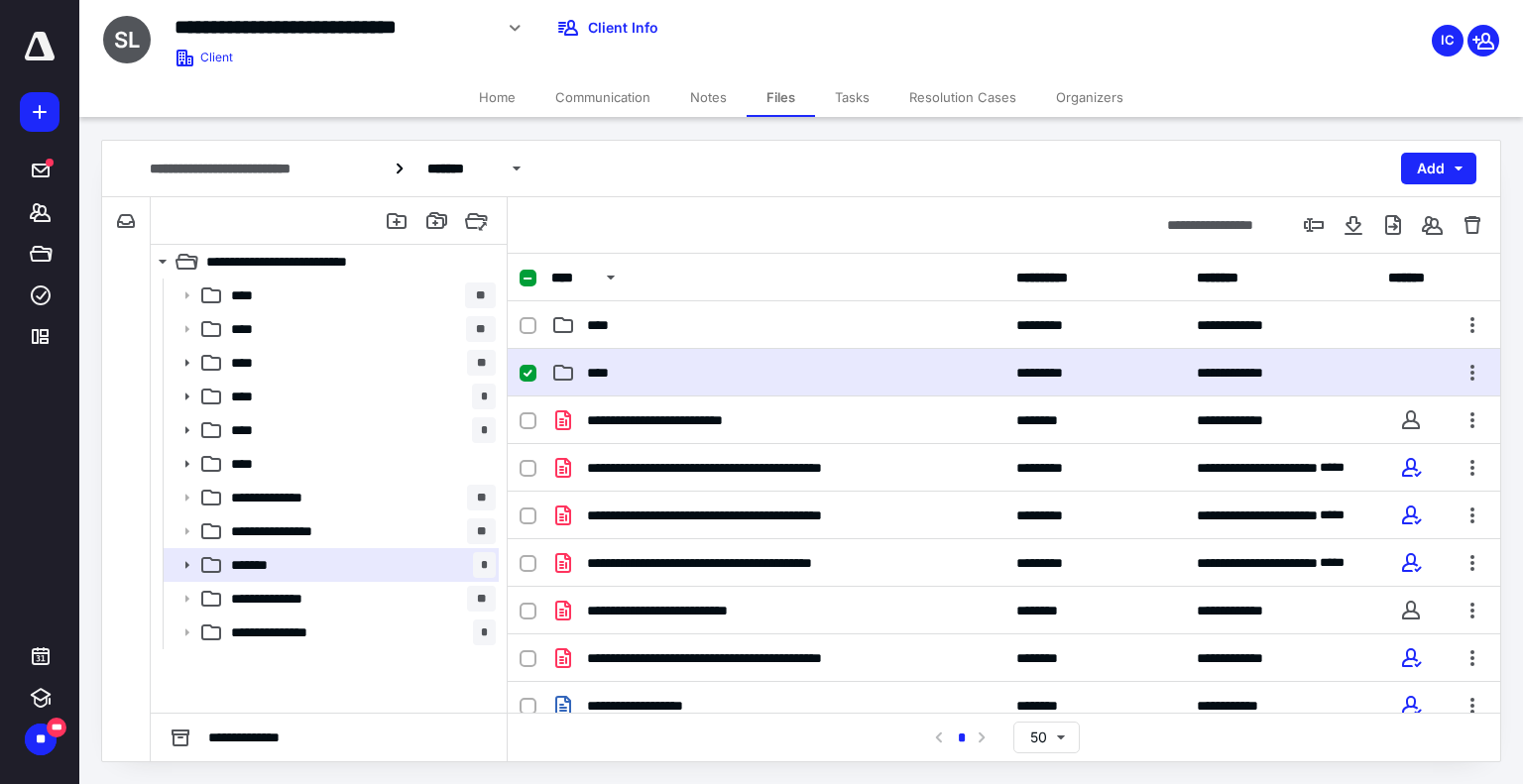 click on "****" at bounding box center [777, 373] 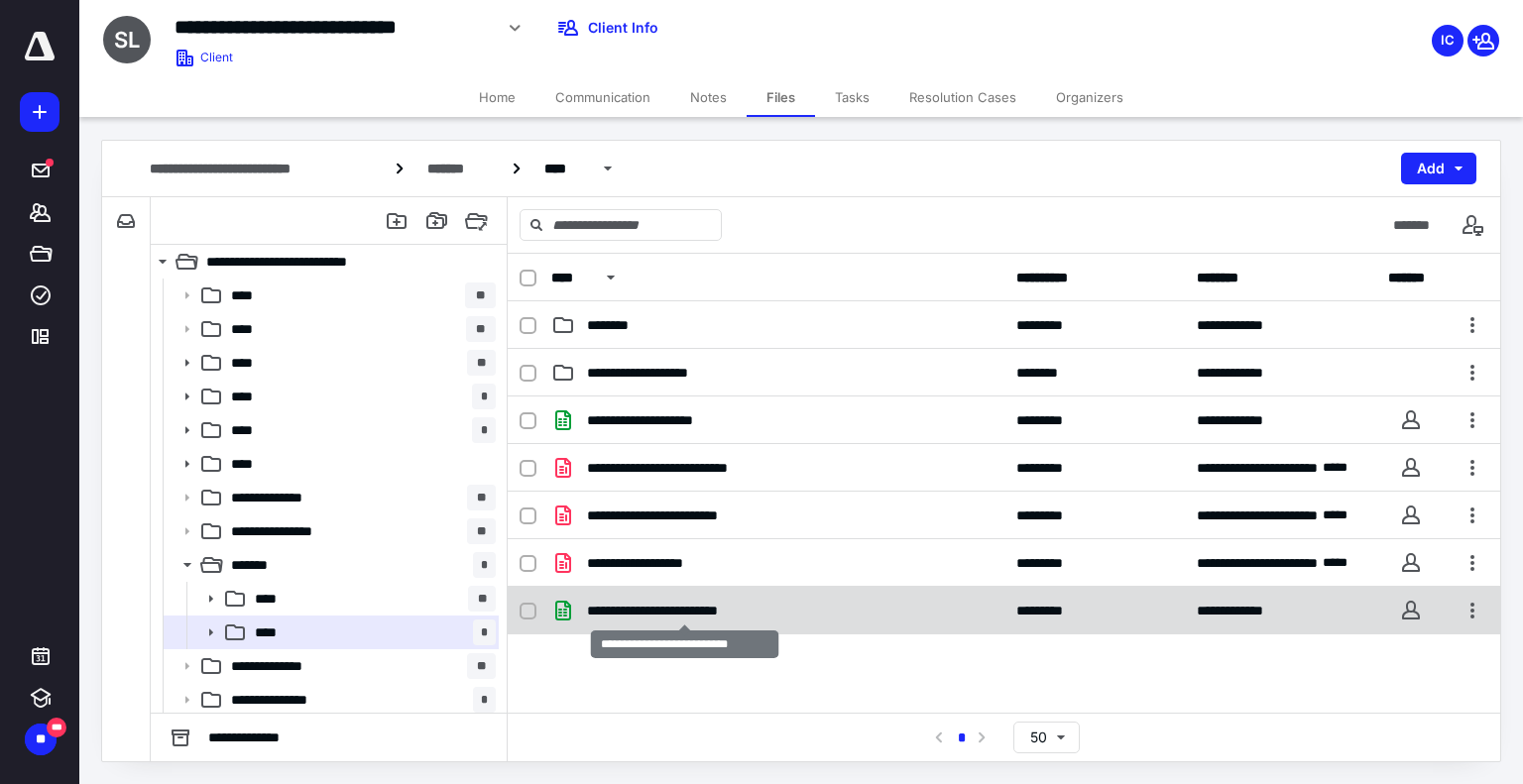 click on "**********" at bounding box center (684, 611) 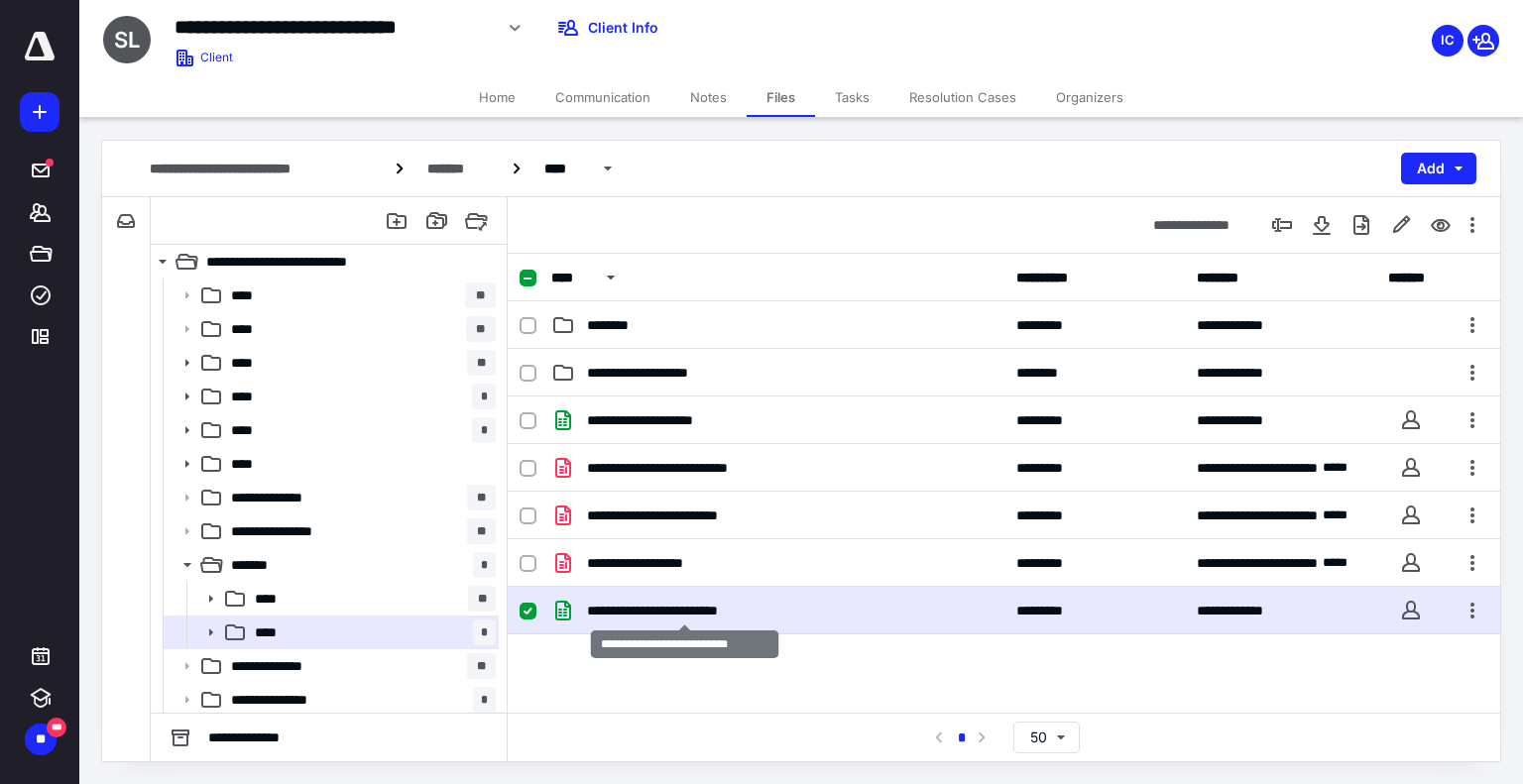 click on "**********" at bounding box center (684, 611) 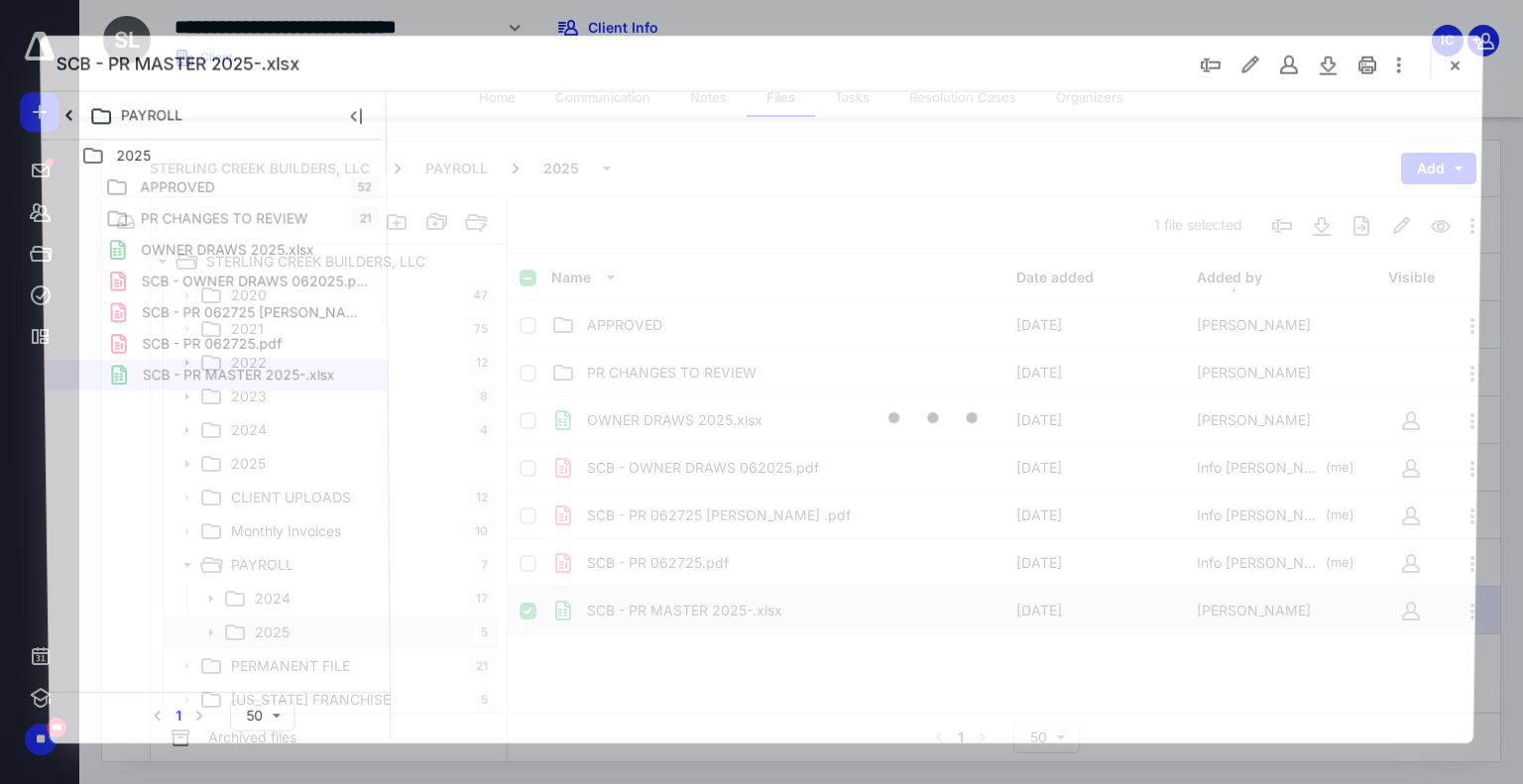scroll, scrollTop: 0, scrollLeft: 0, axis: both 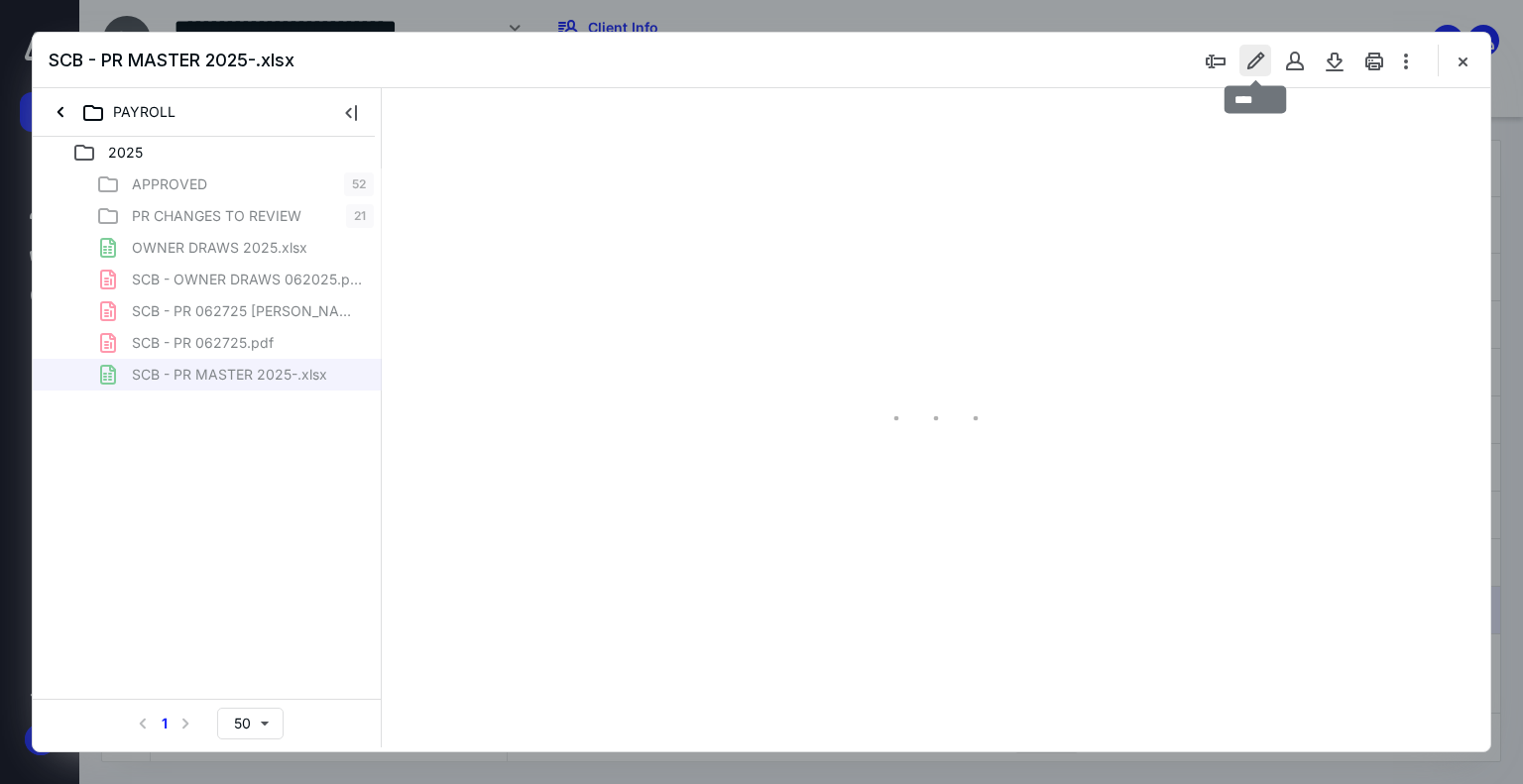 click at bounding box center [1255, 60] 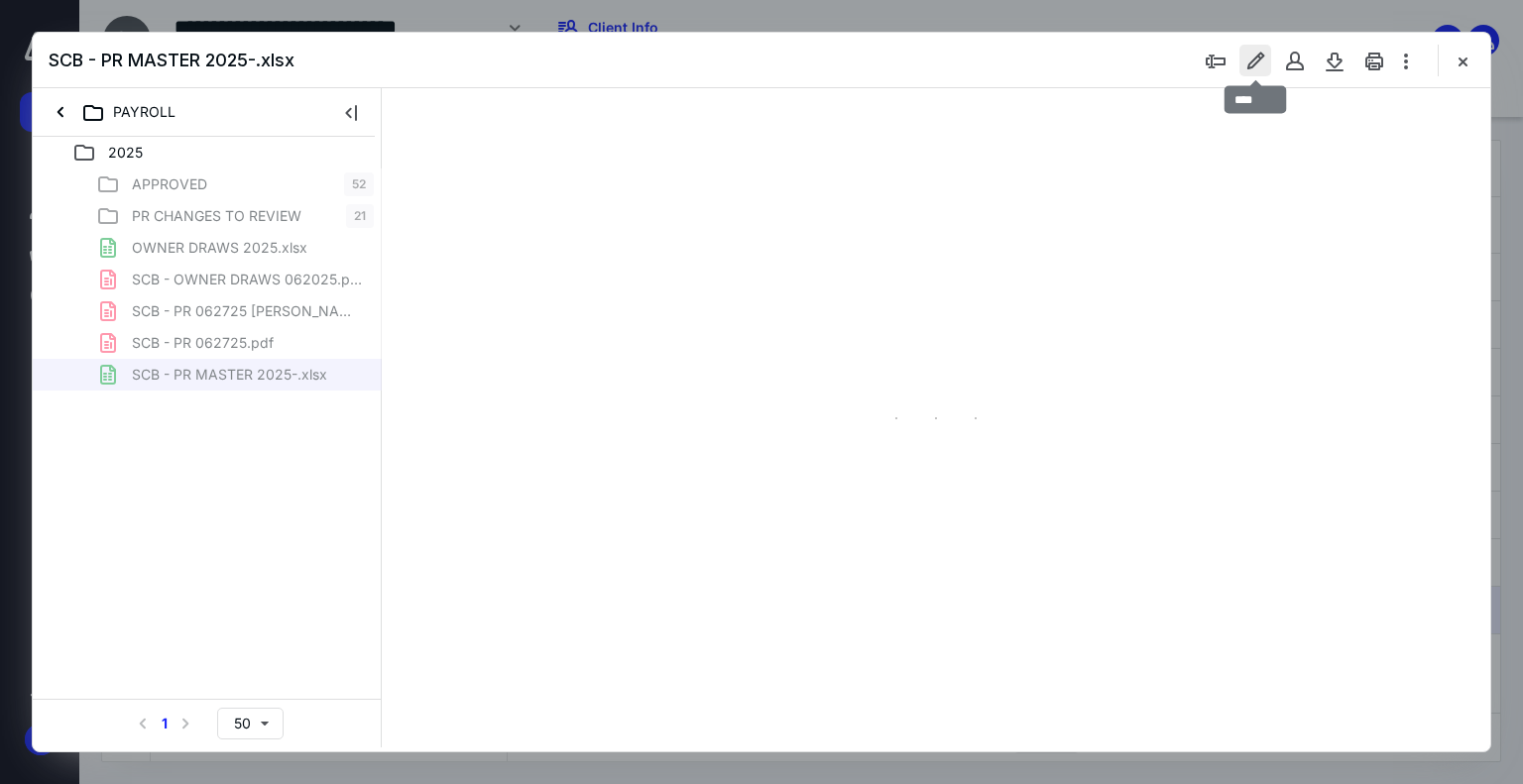 type on "219" 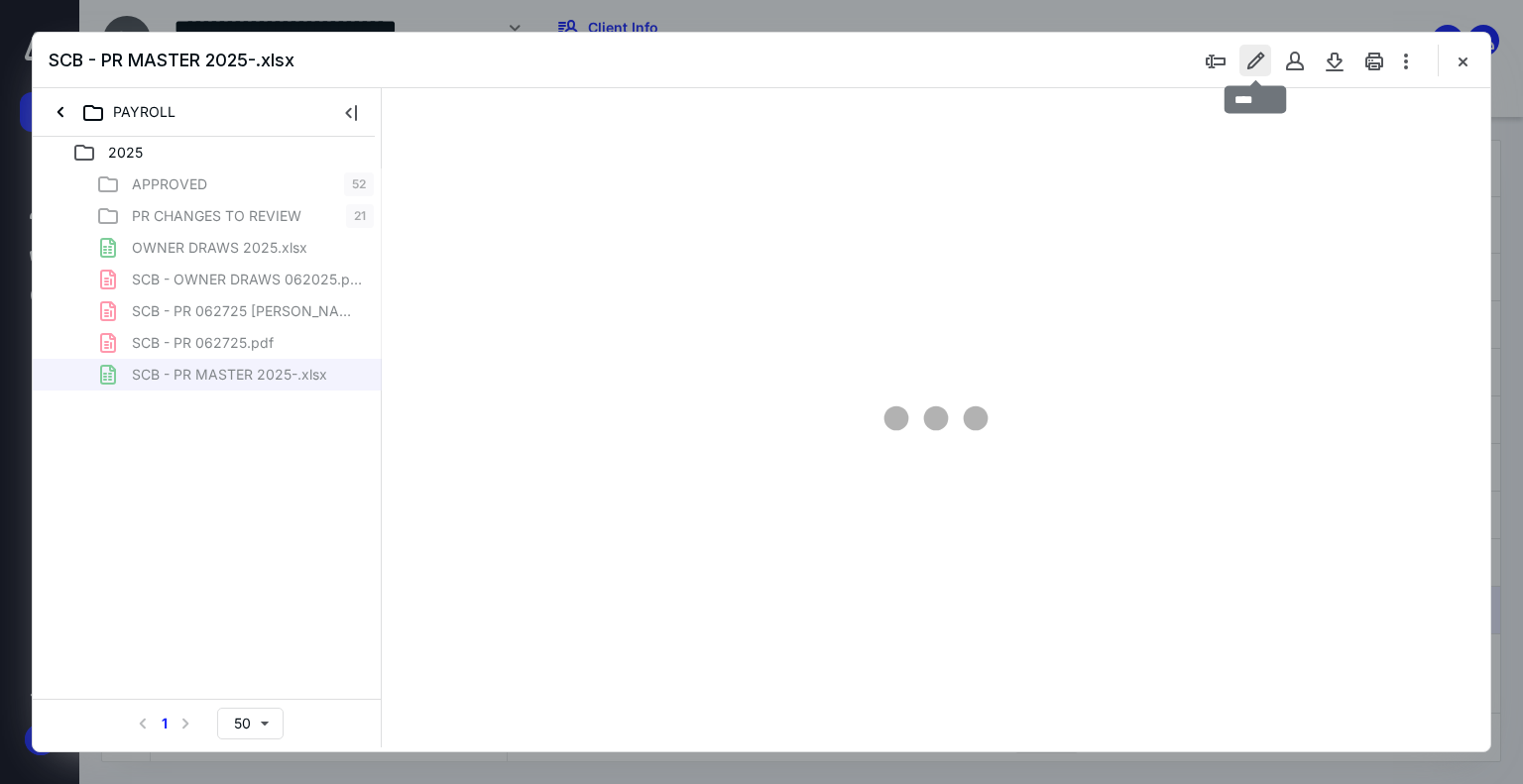 scroll, scrollTop: 84, scrollLeft: 843, axis: both 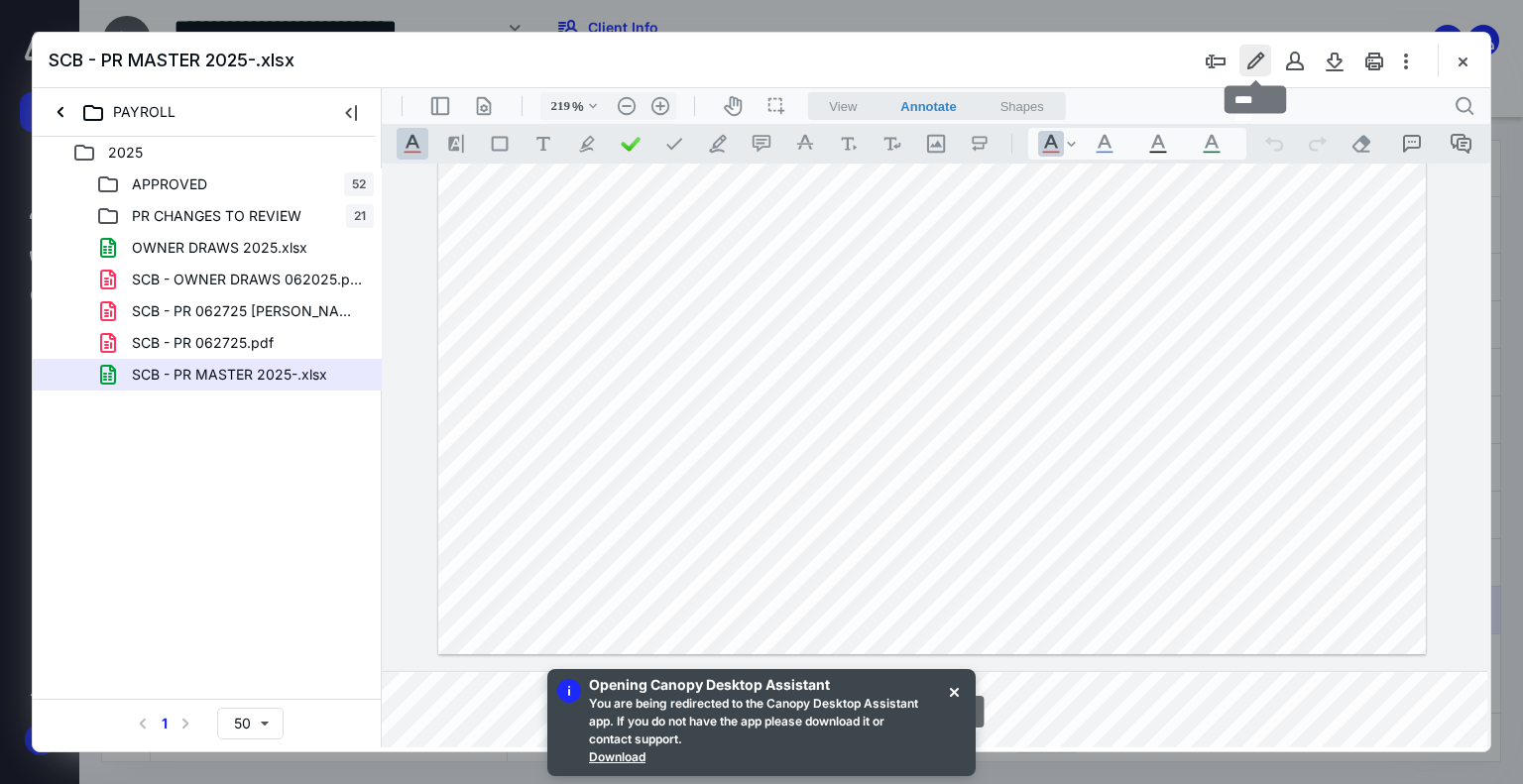 click at bounding box center [1255, 60] 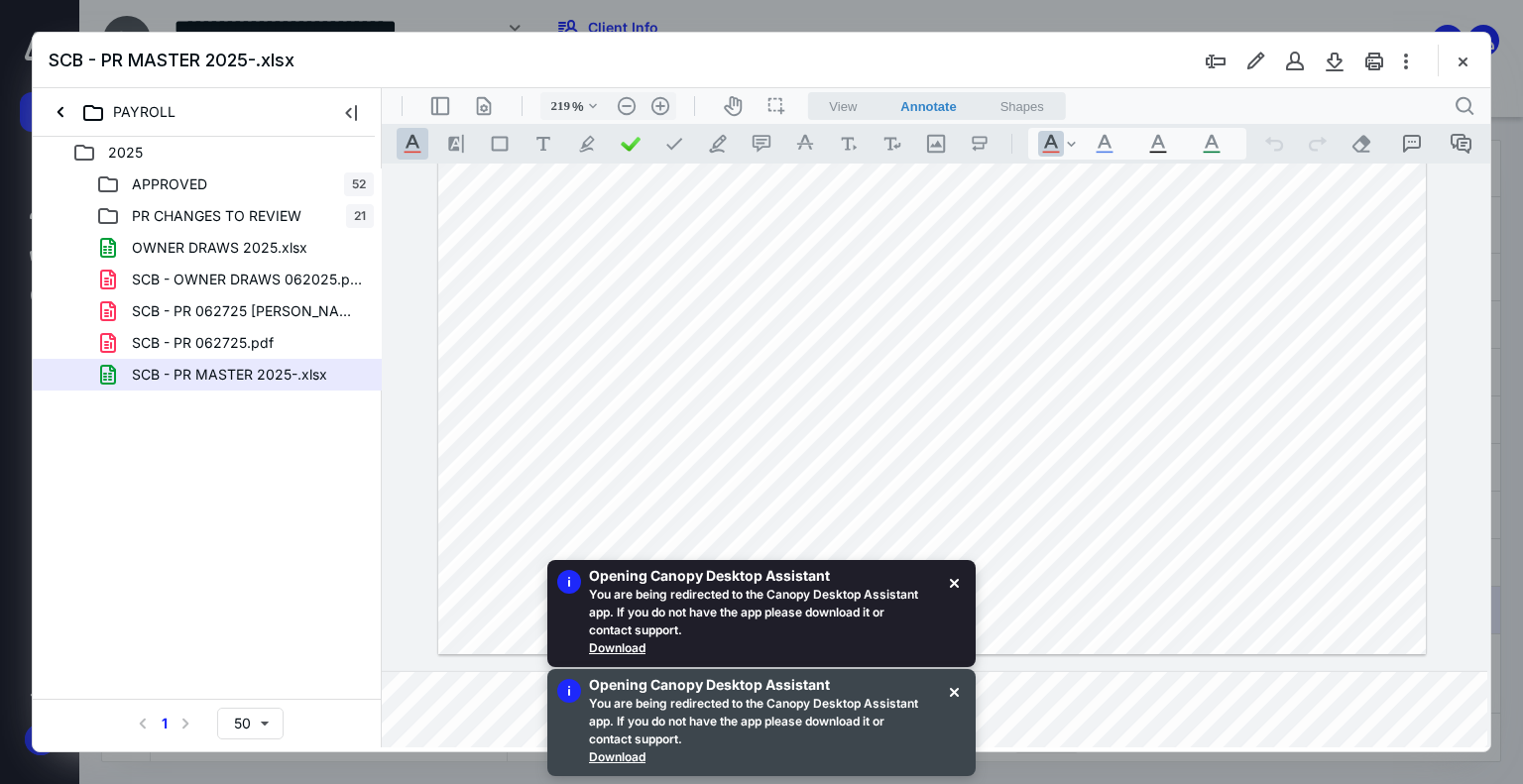 drag, startPoint x: 952, startPoint y: 688, endPoint x: 952, endPoint y: 671, distance: 17 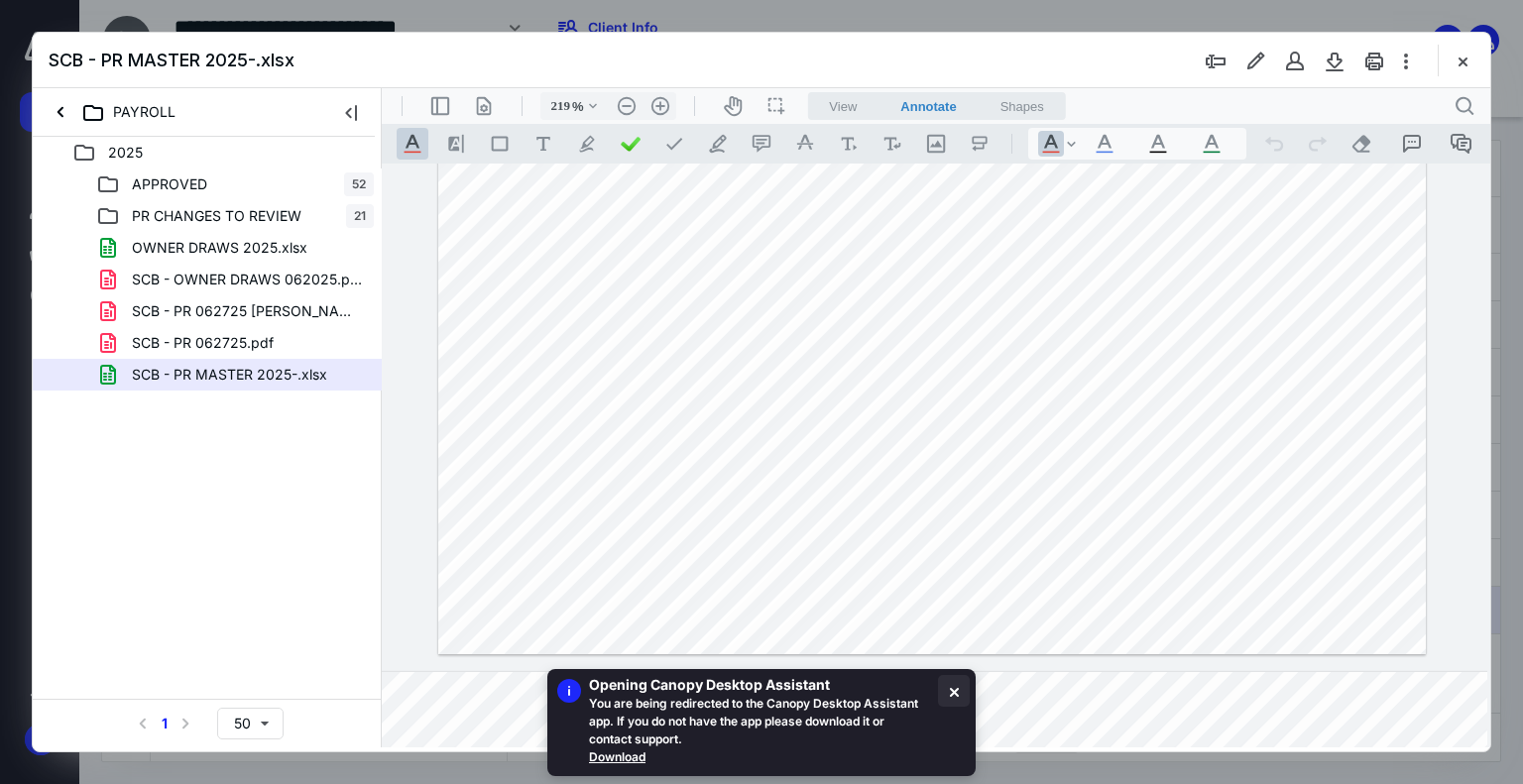 click at bounding box center (954, 691) 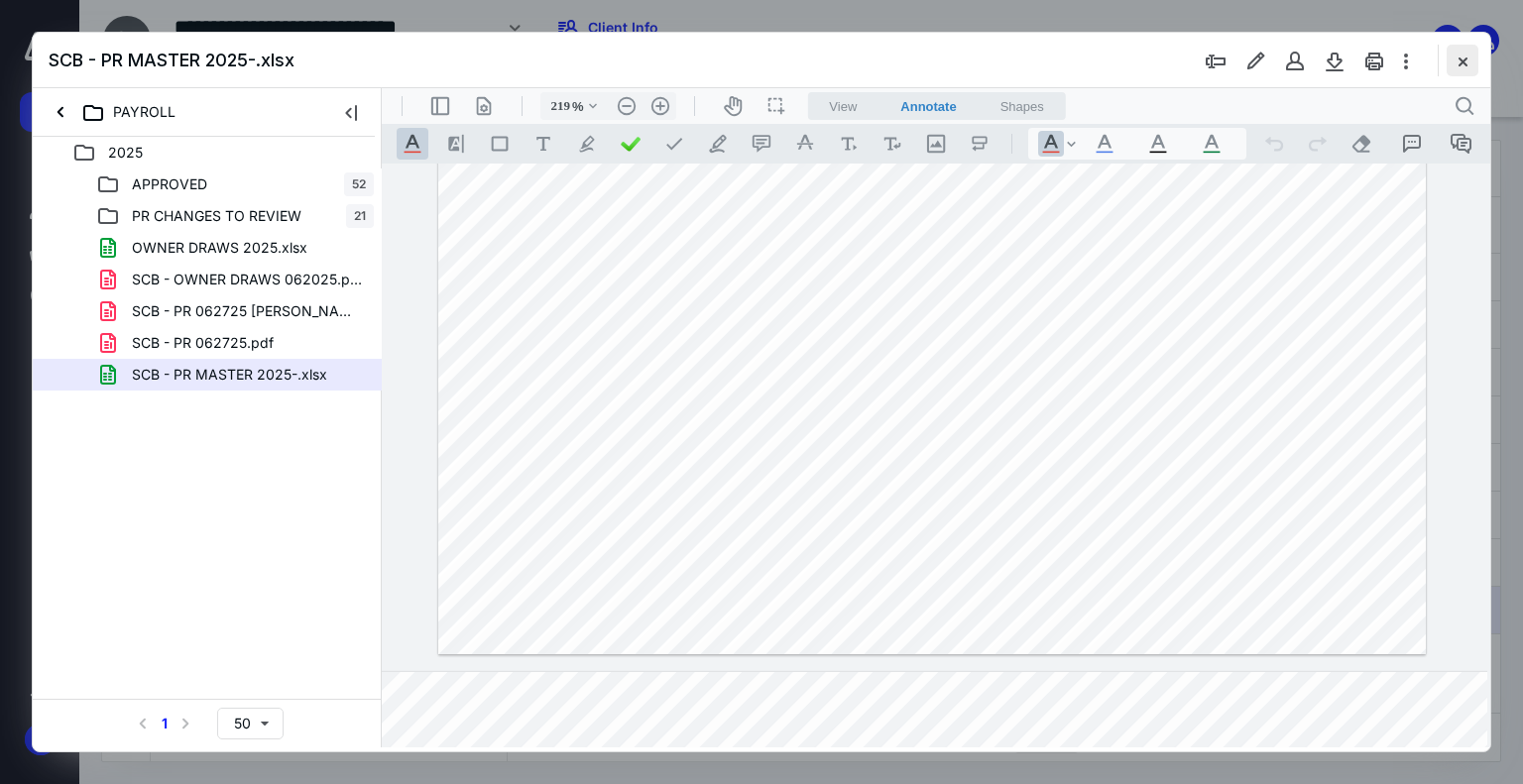 click at bounding box center (1463, 60) 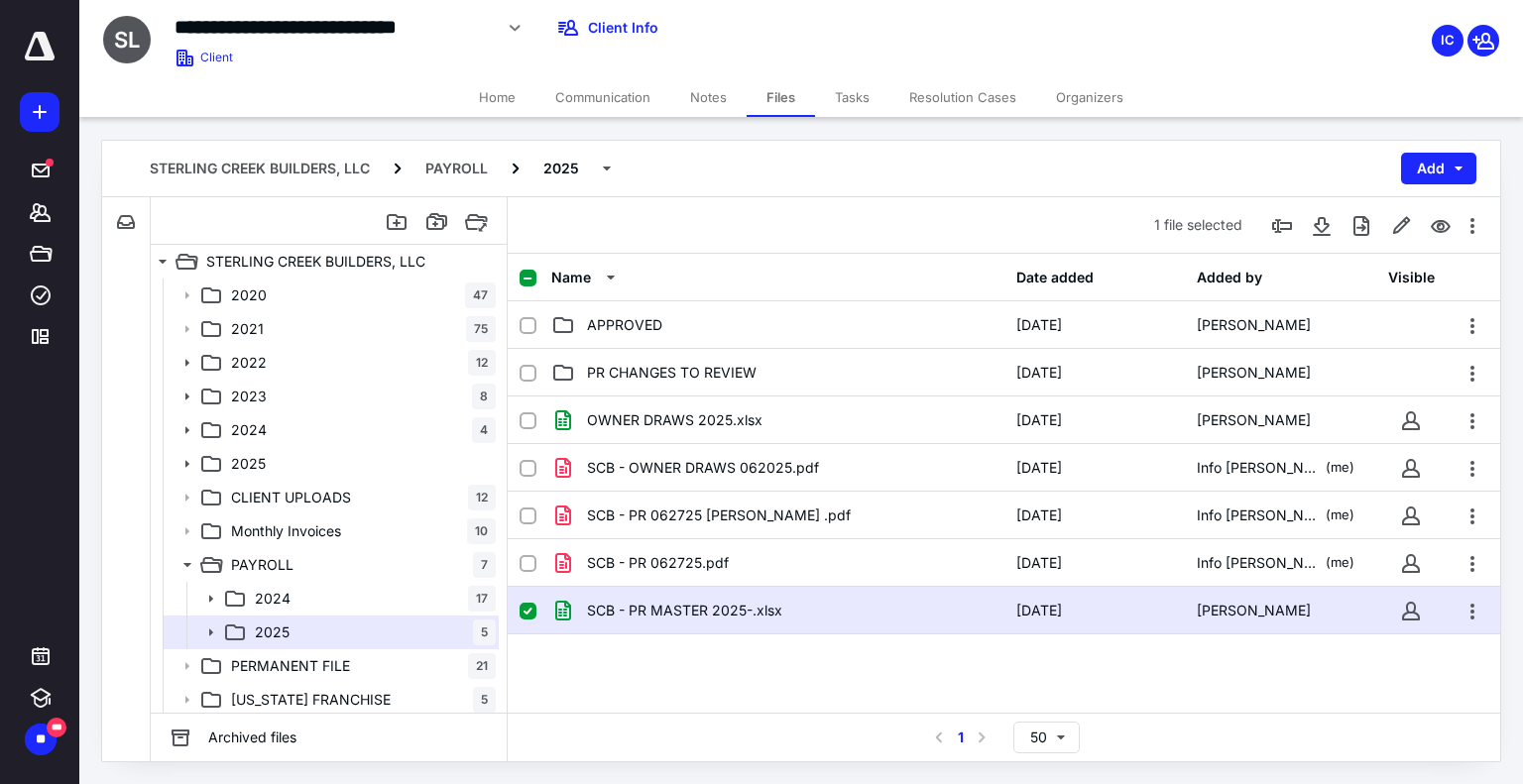 click on "OWNER DRAWS 2025.xlsx [DATE] [PERSON_NAME] SCB - OWNER DRAWS 062025.pdf [DATE] Info [PERSON_NAME] & [PERSON_NAME] CPA's  (me) SCB - PR 062725 [PERSON_NAME] .pdf [DATE] Info [PERSON_NAME] & [PERSON_NAME] CPA's  (me) SCB - PR 062725.pdf [DATE] Info [PERSON_NAME] & [PERSON_NAME] CPA's  (me) SCB - PR MASTER 2025-.xlsx [DATE] [PERSON_NAME]" at bounding box center [1003, 545] 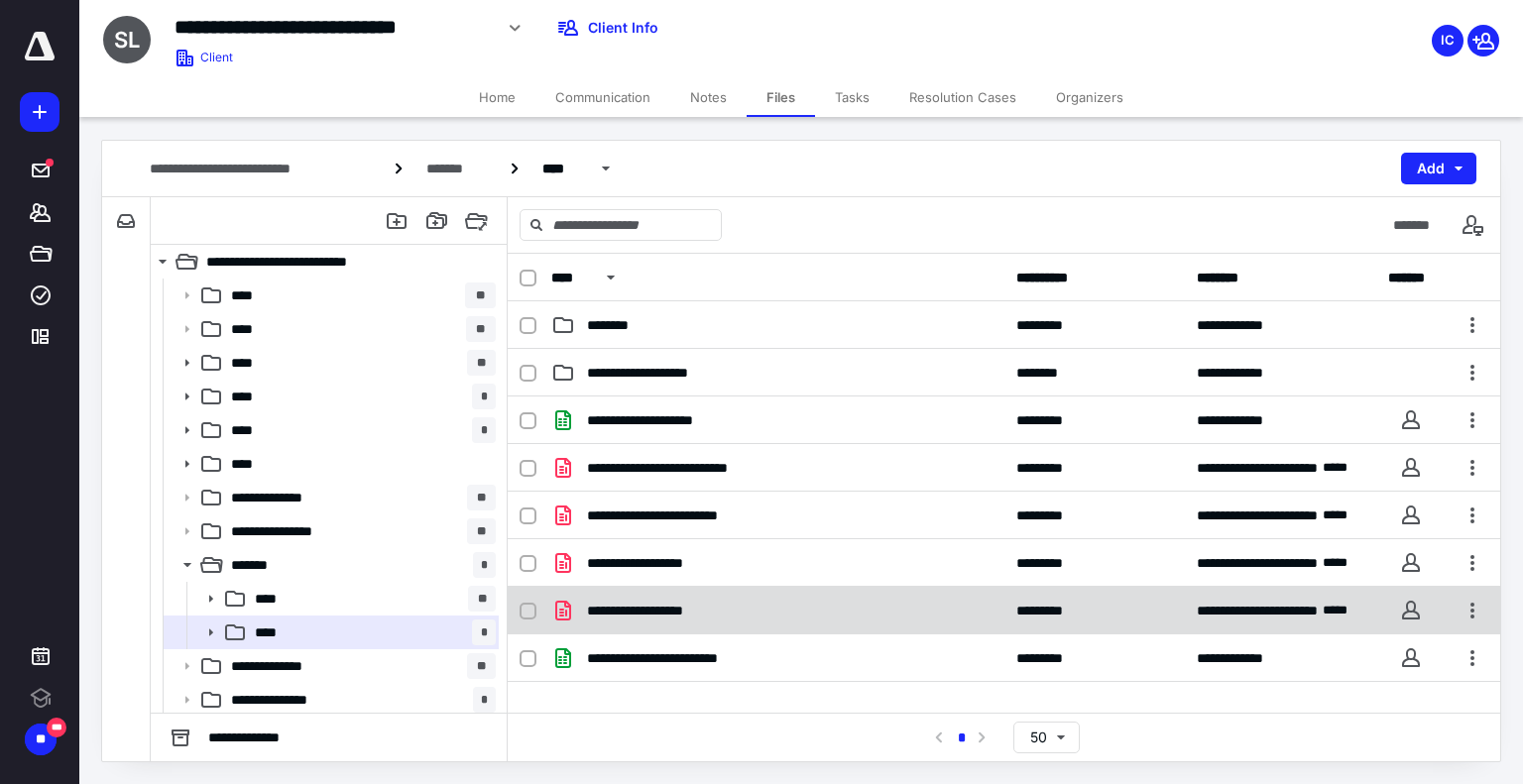 scroll, scrollTop: 0, scrollLeft: 0, axis: both 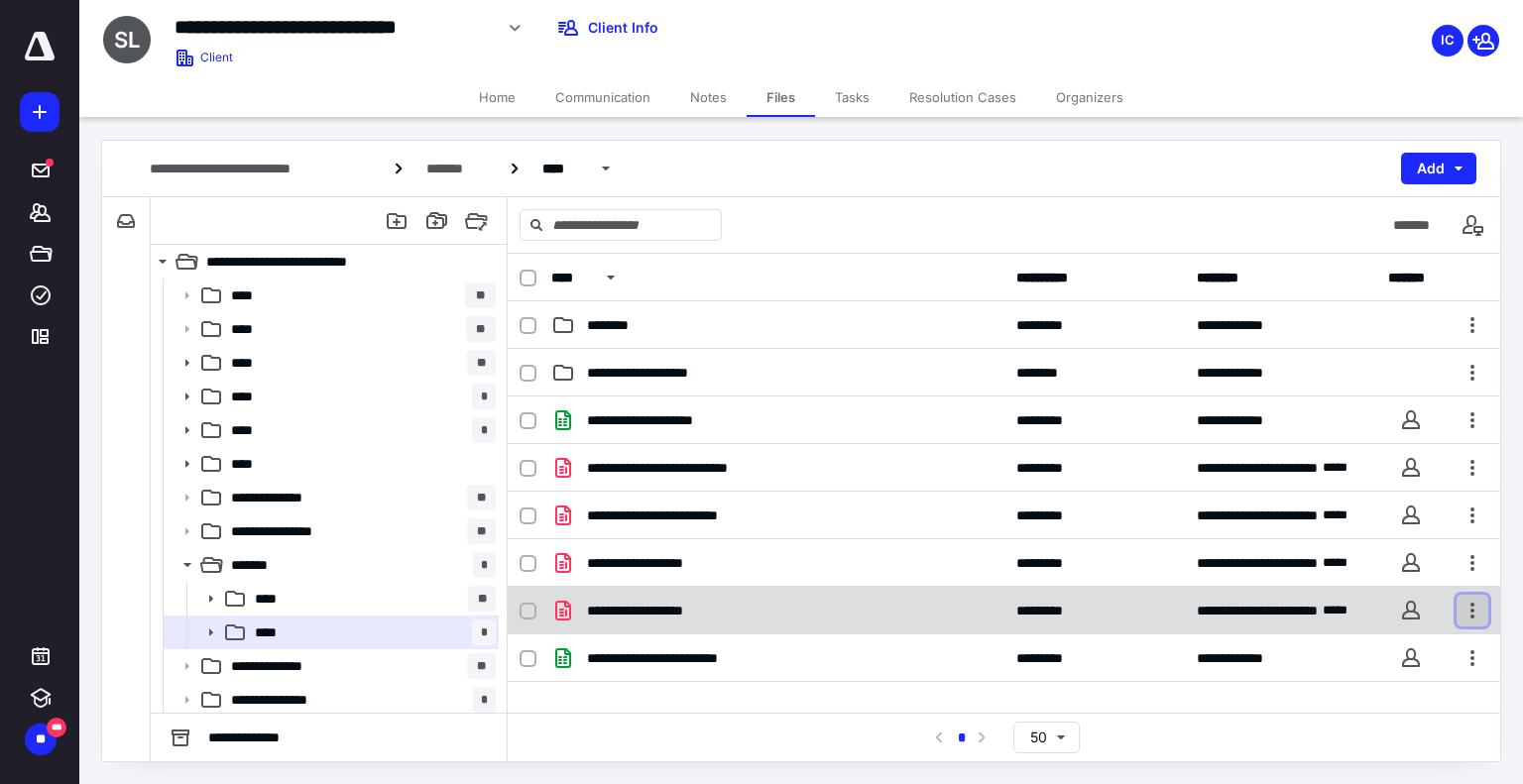 click at bounding box center (1472, 611) 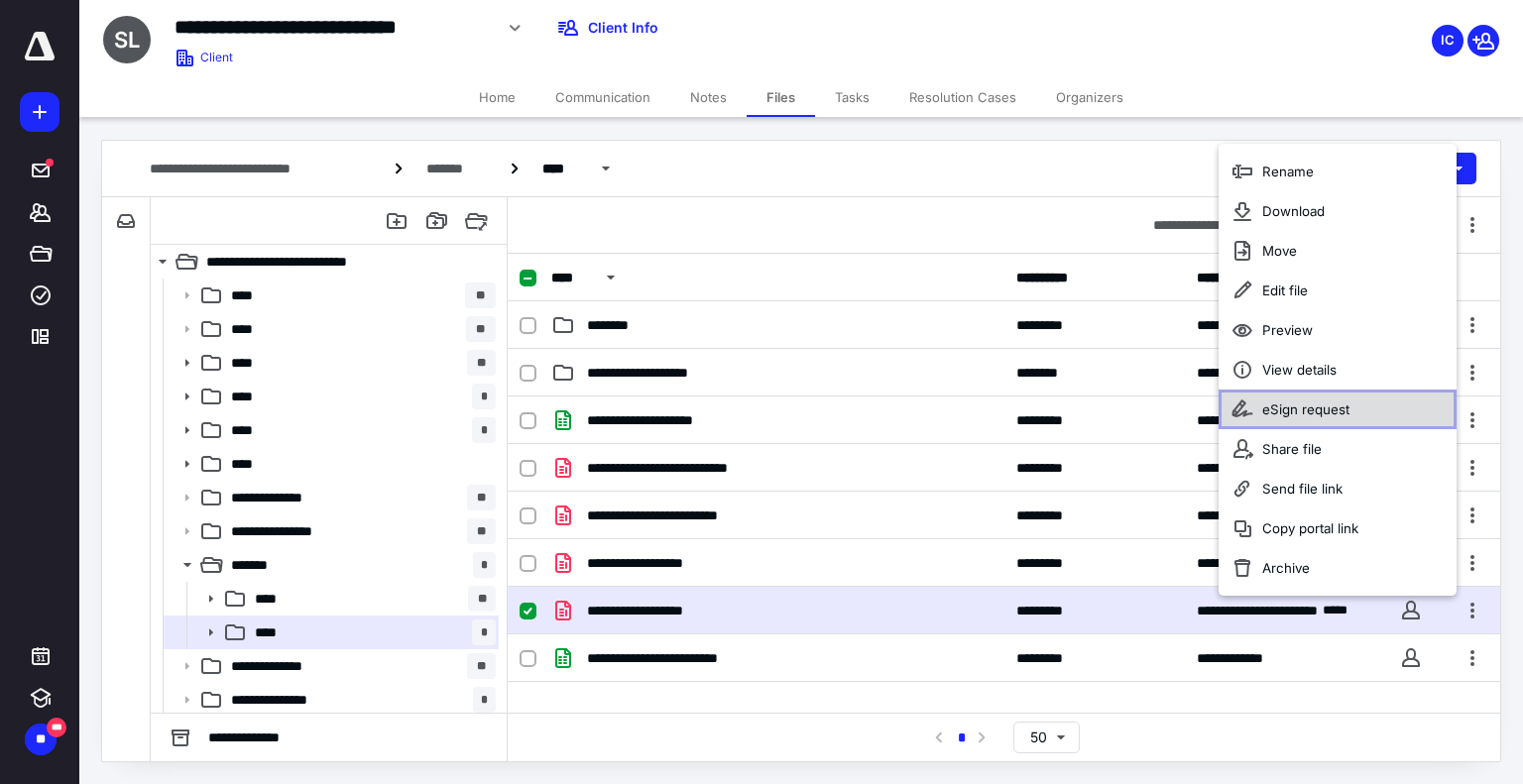 click on "eSign request" at bounding box center (1306, 409) 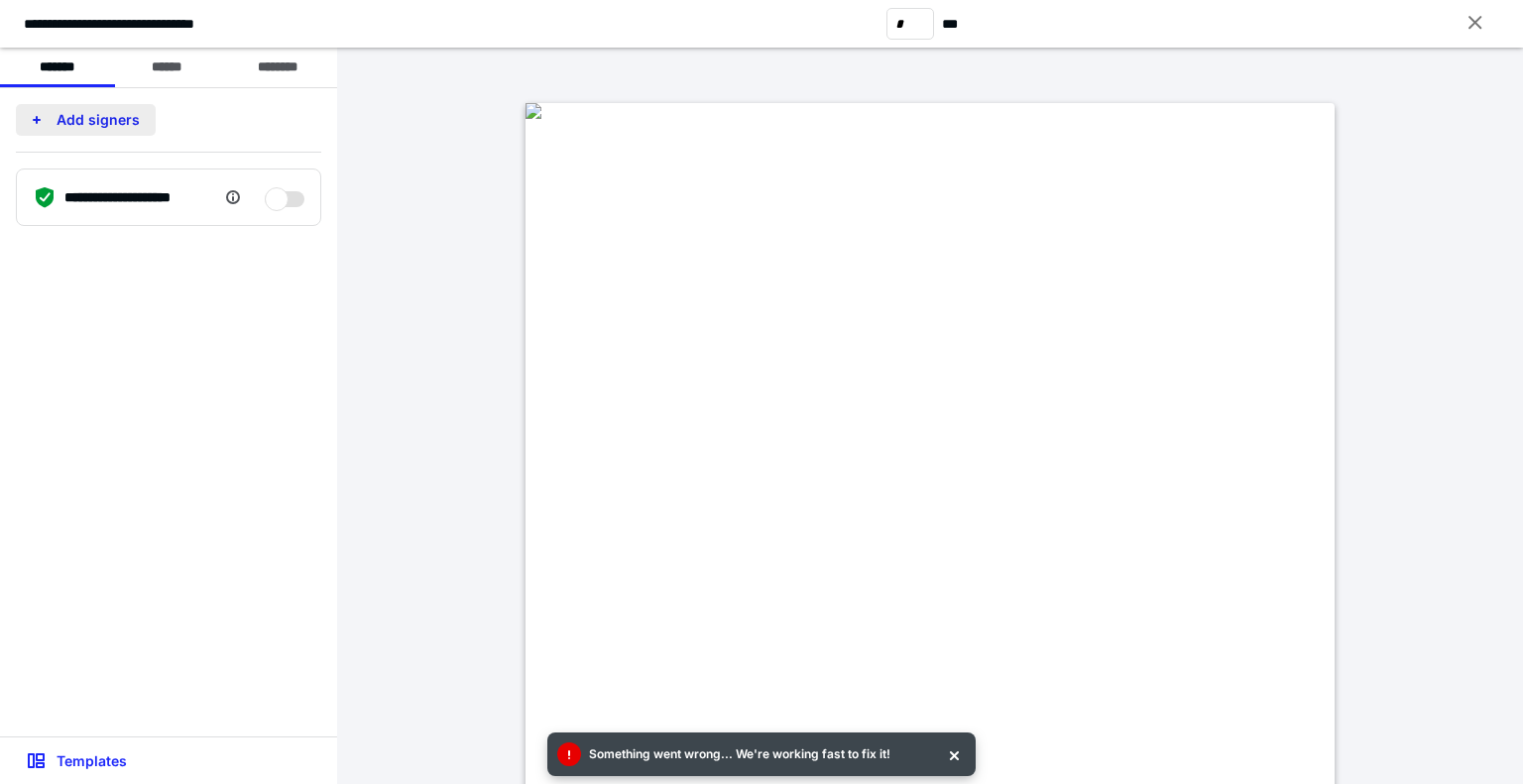 click on "Add signers" at bounding box center [85, 120] 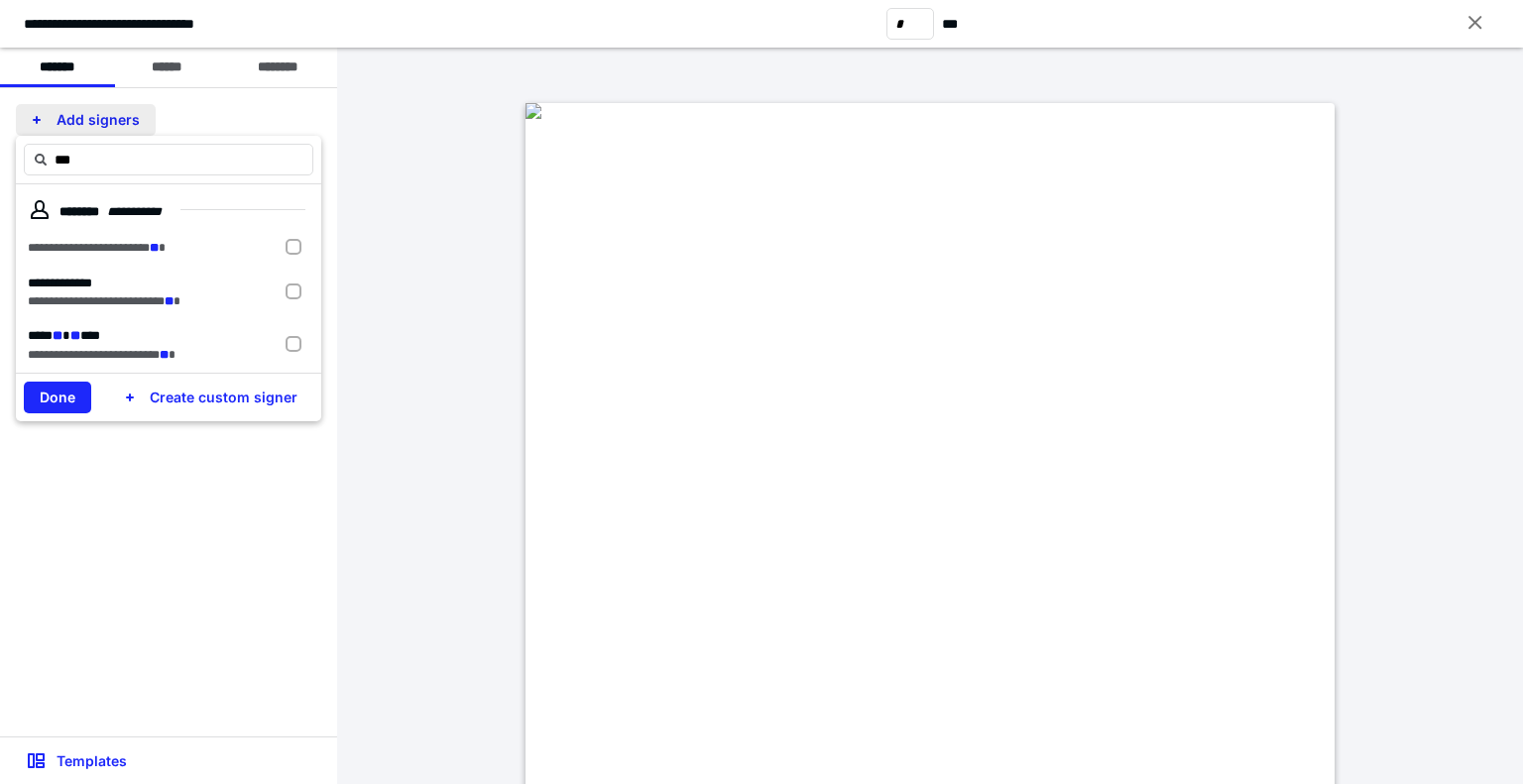 type on "****" 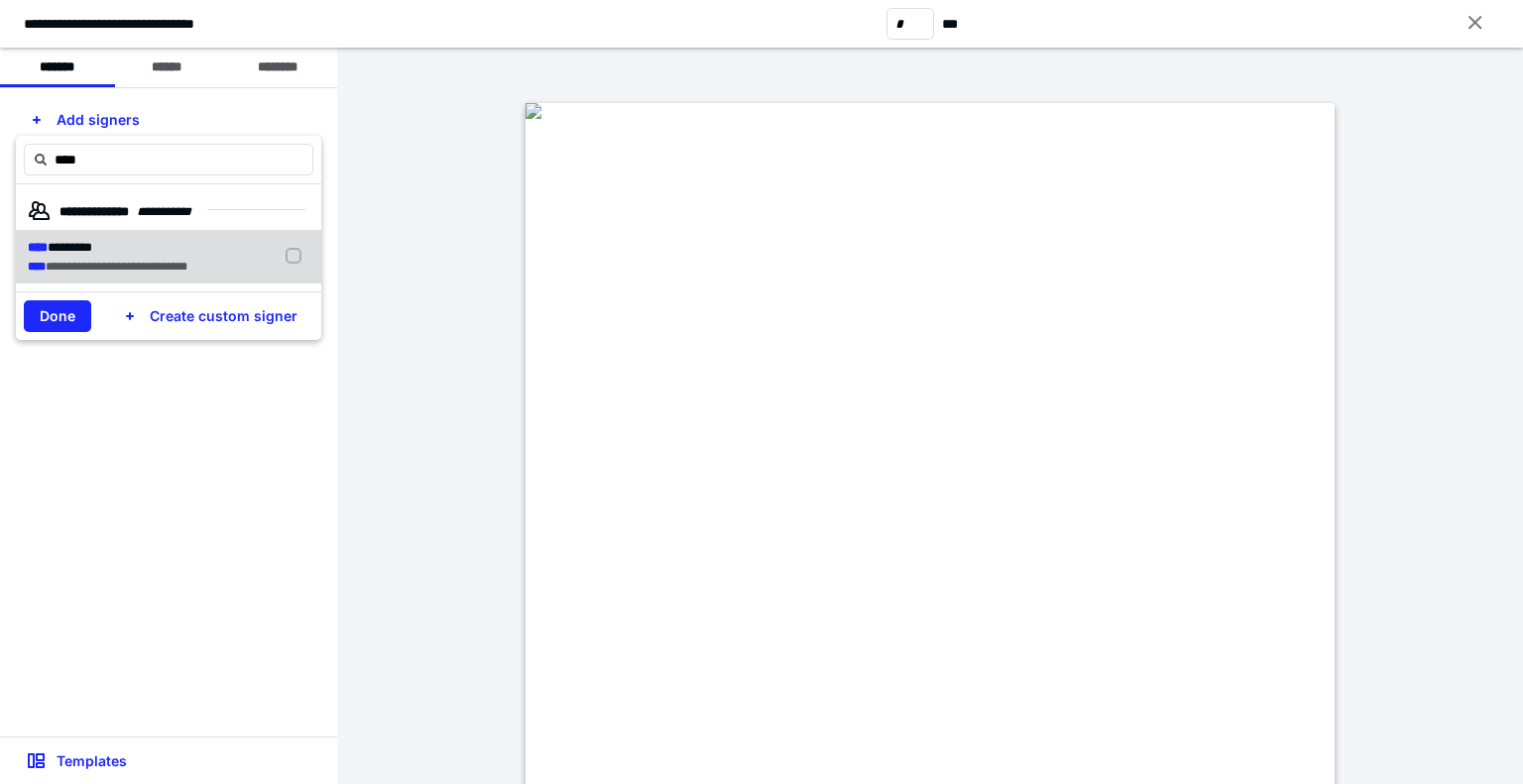 click on "**********" at bounding box center [107, 267] 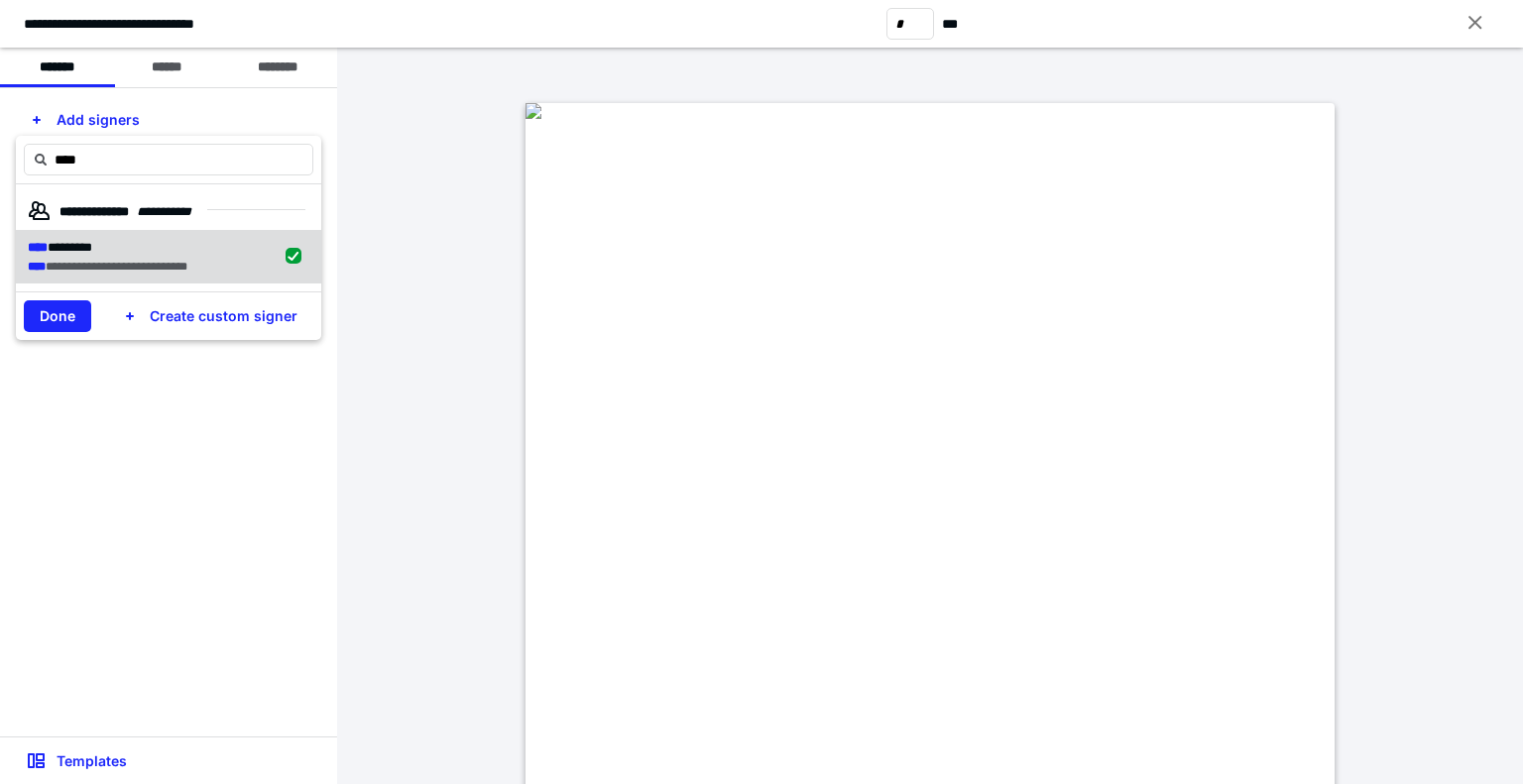 checkbox on "true" 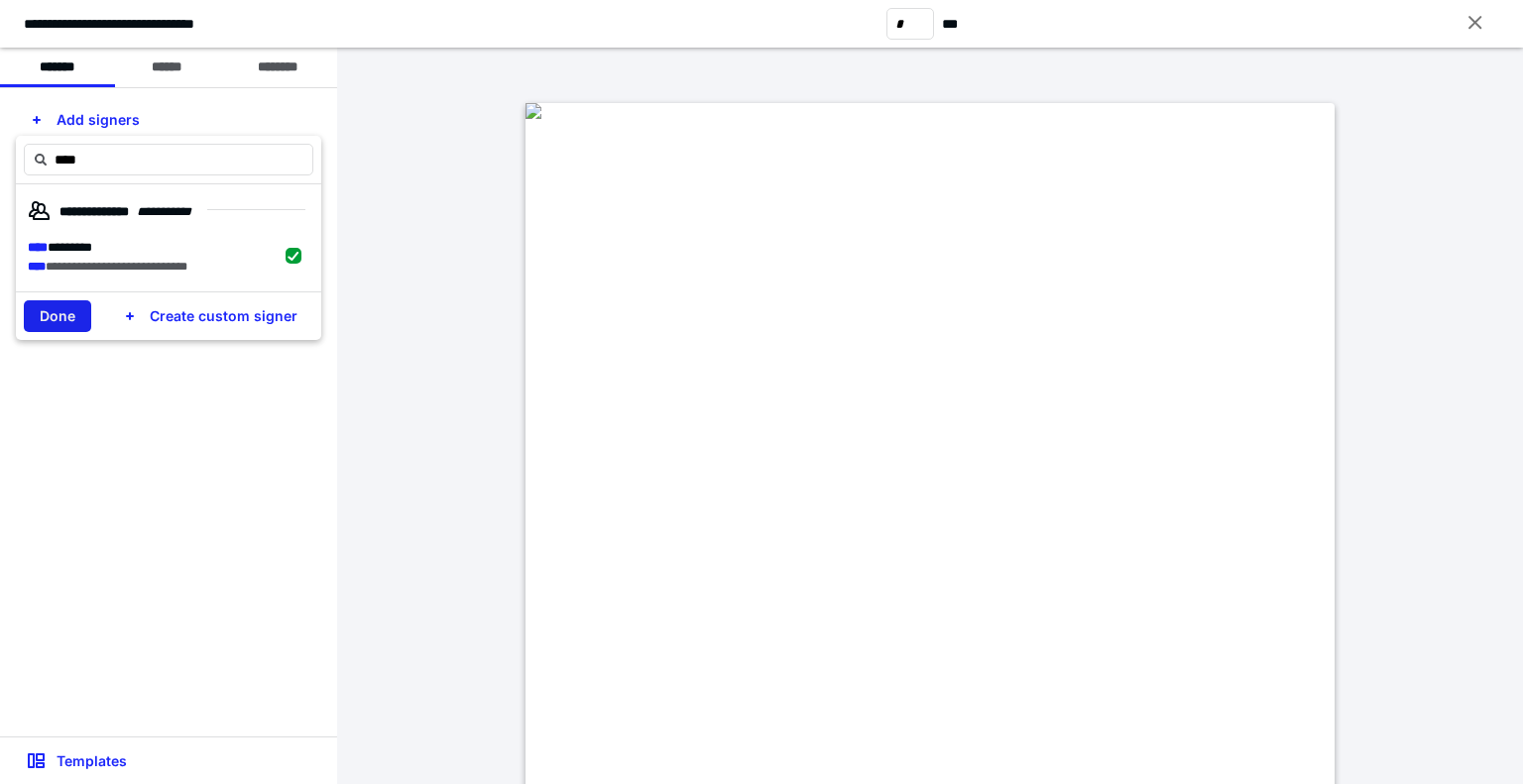 type on "****" 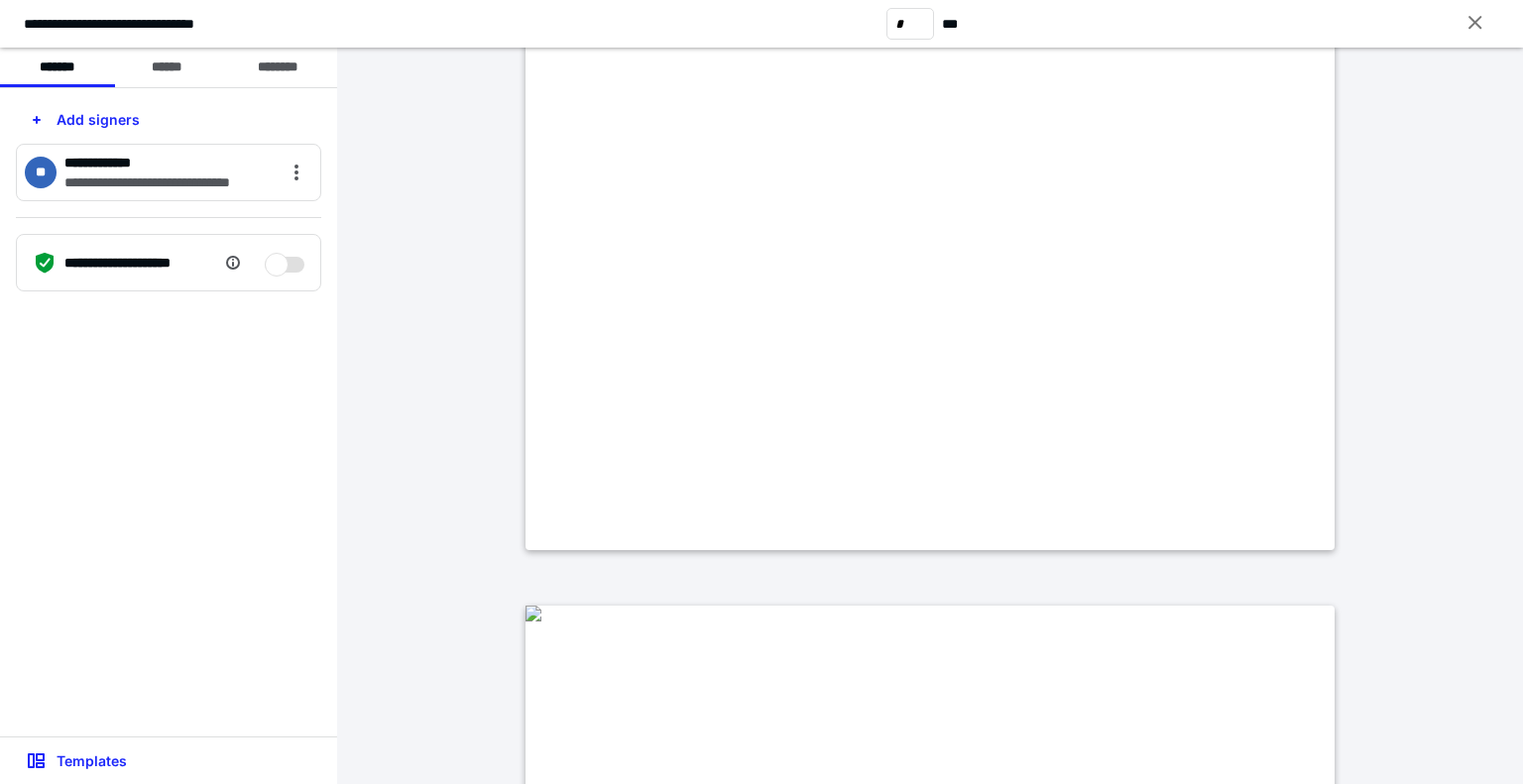 type on "*" 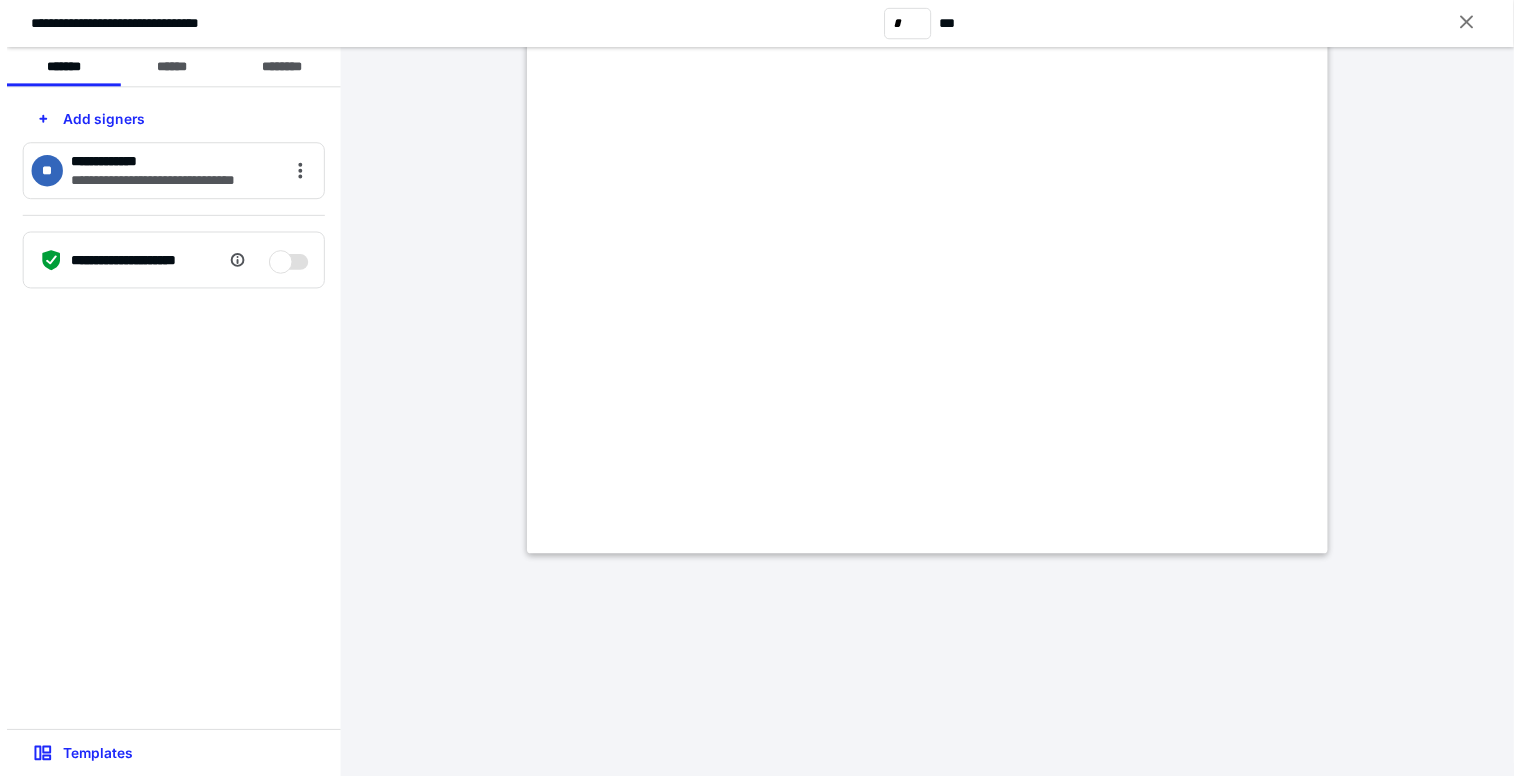 scroll, scrollTop: 7297, scrollLeft: 0, axis: vertical 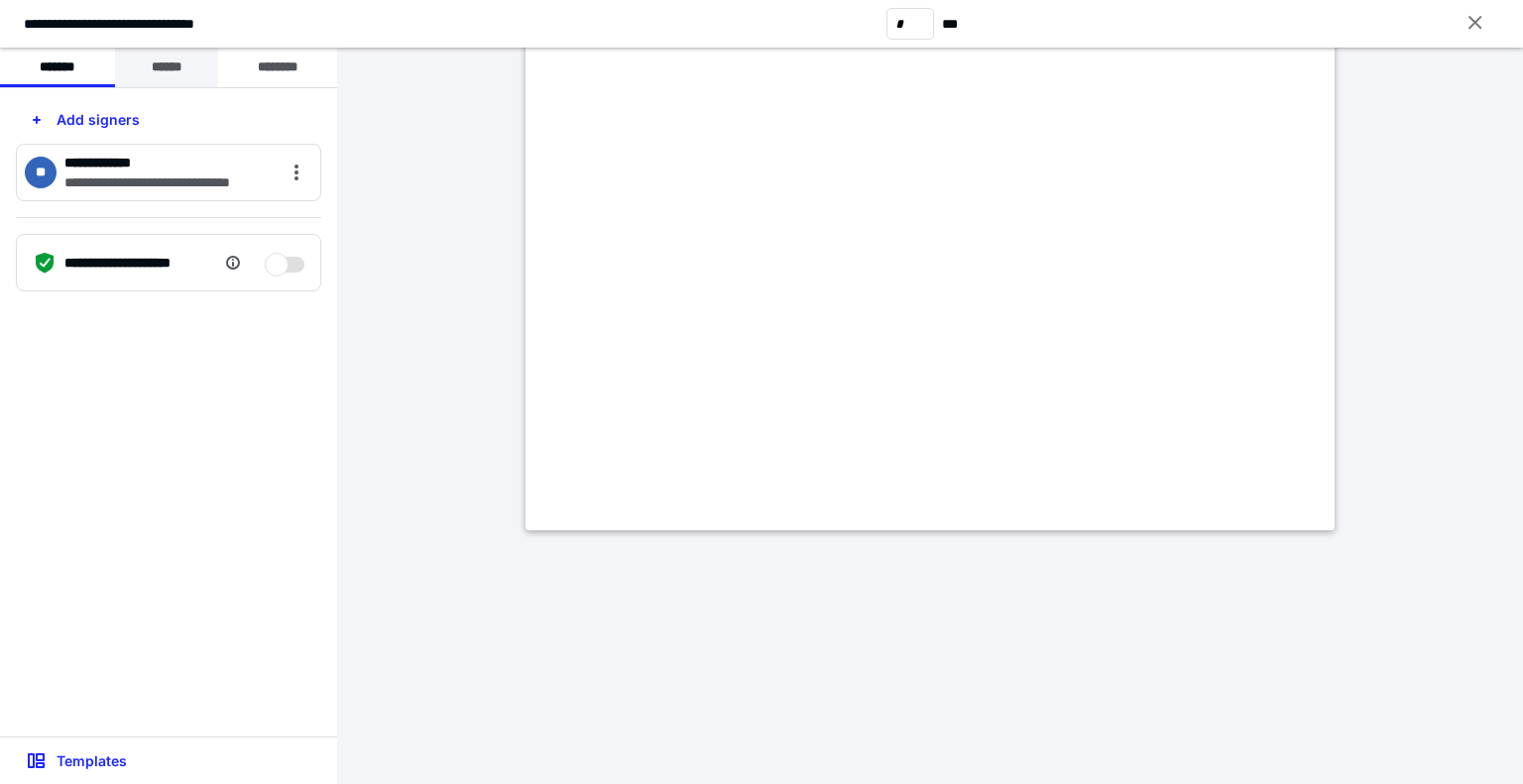 click on "******" at bounding box center (167, 67) 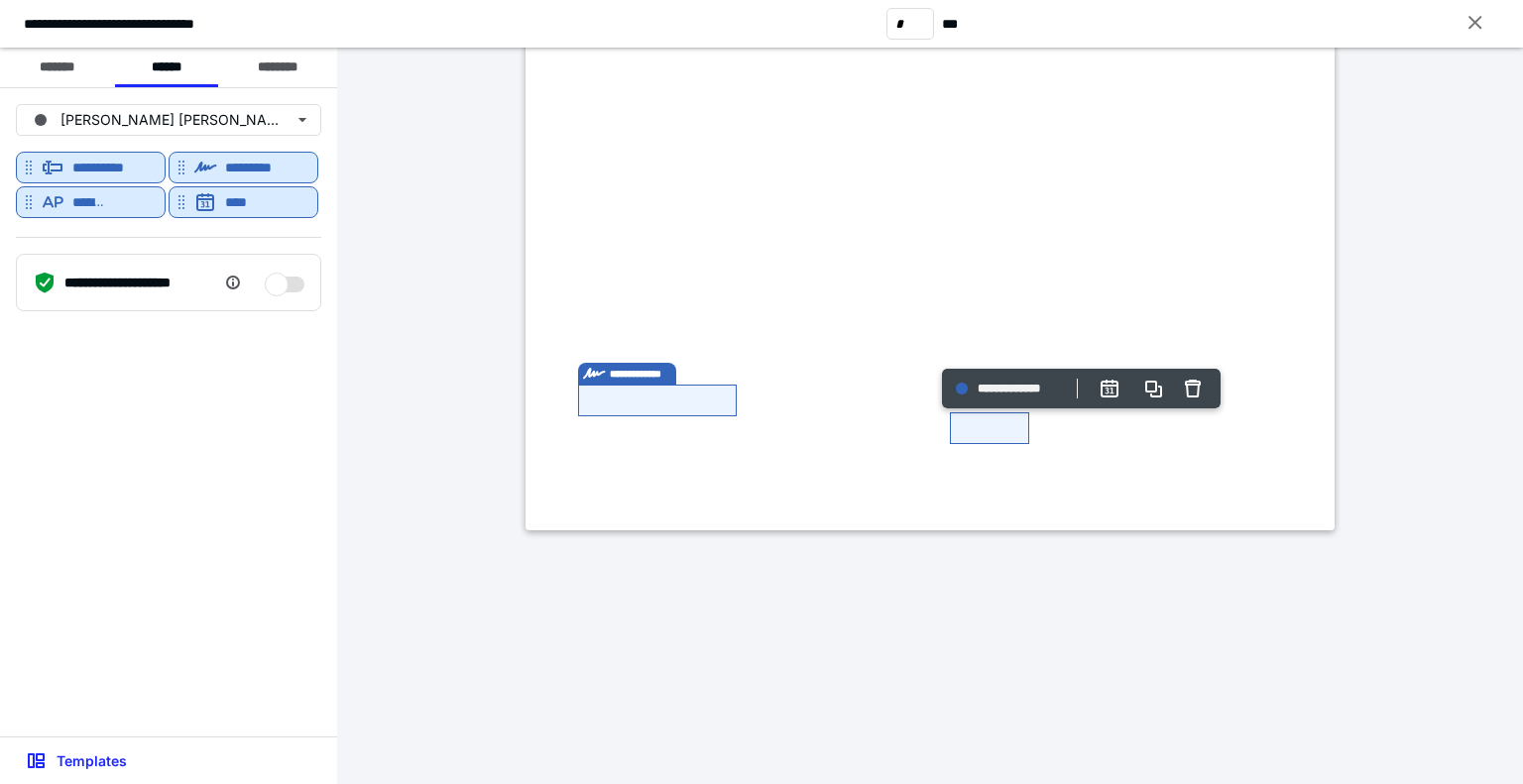 click at bounding box center [533, -508] 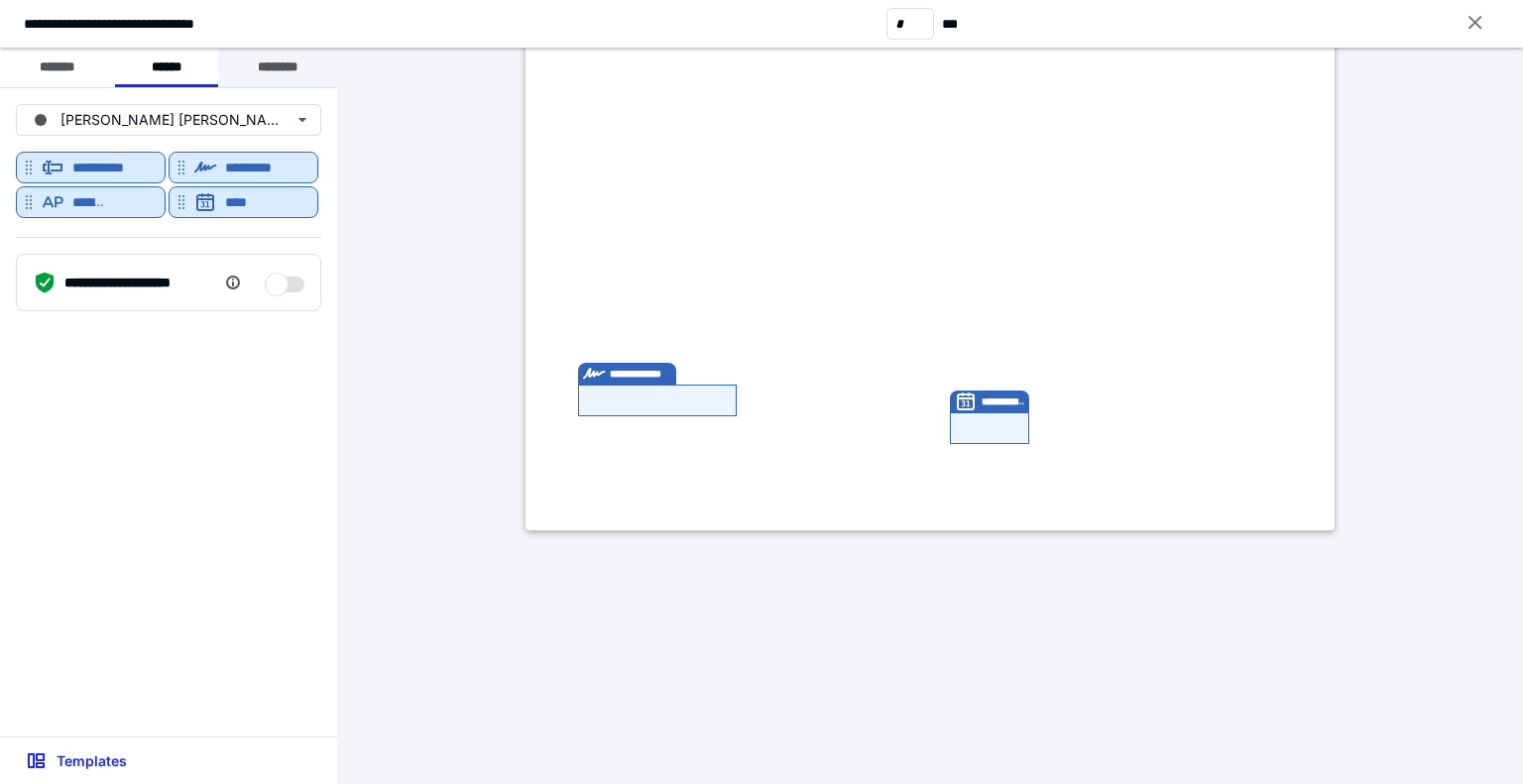 click on "********" at bounding box center [278, 67] 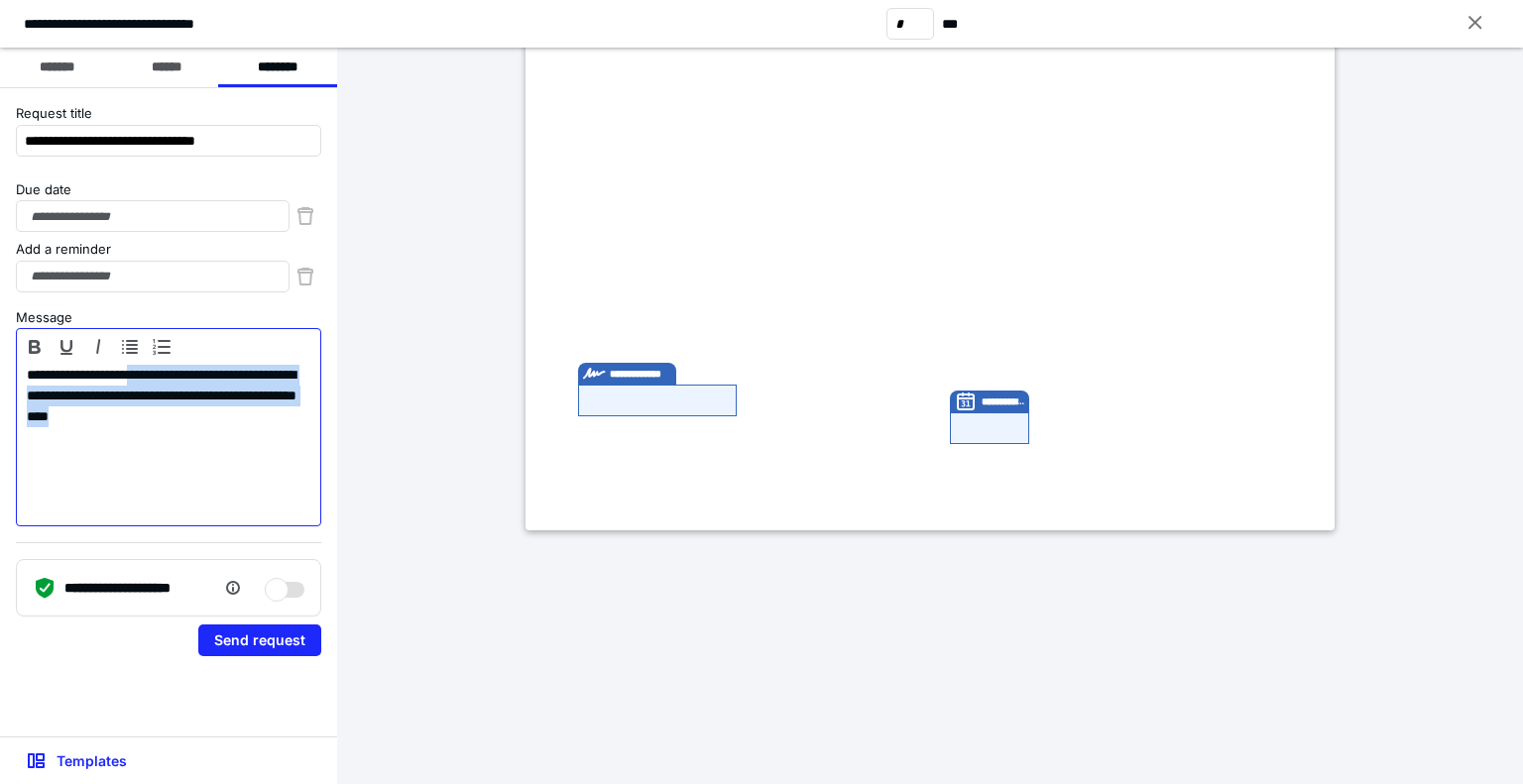 drag, startPoint x: 261, startPoint y: 414, endPoint x: 162, endPoint y: 381, distance: 104.35516 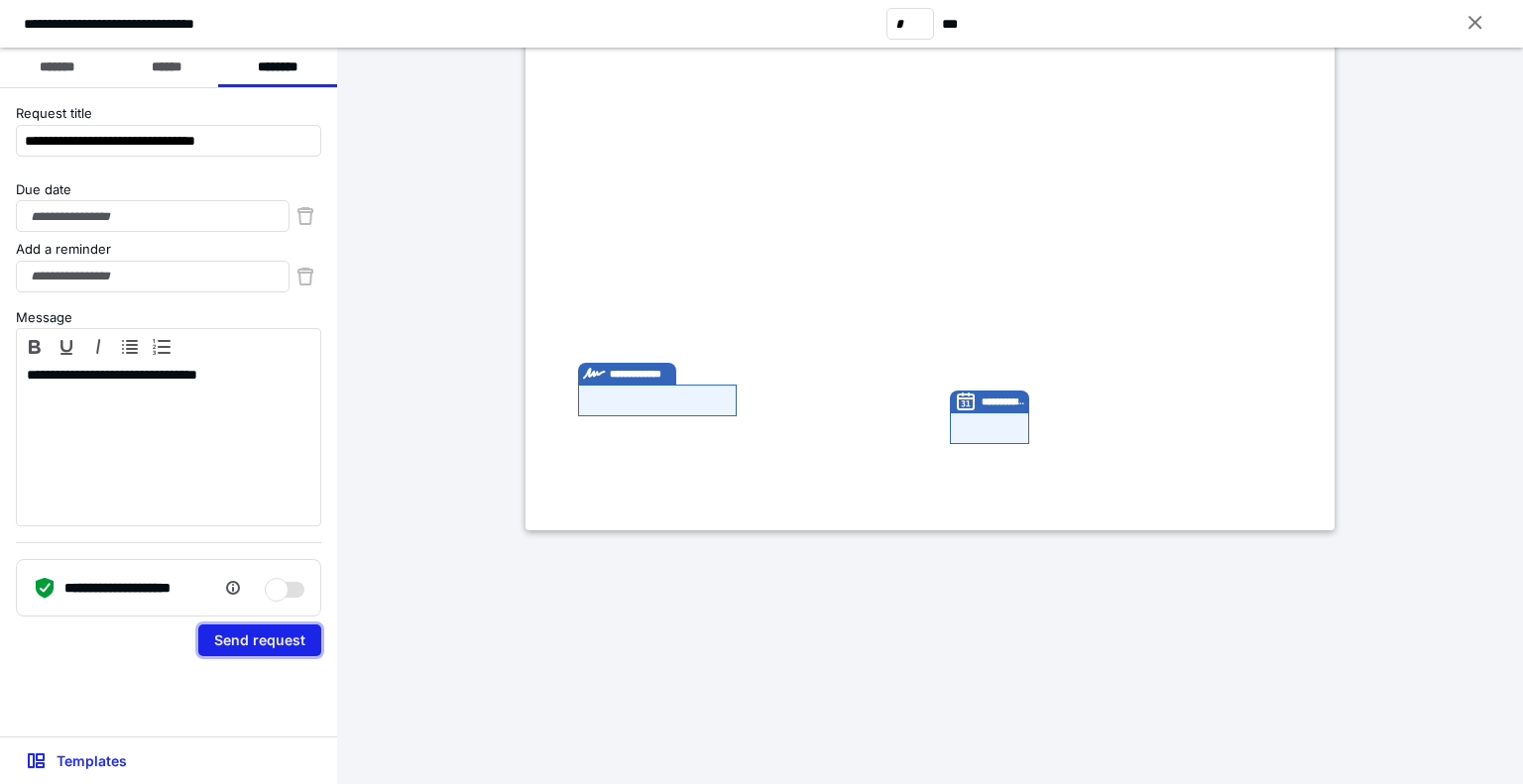 click on "Send request" at bounding box center [260, 640] 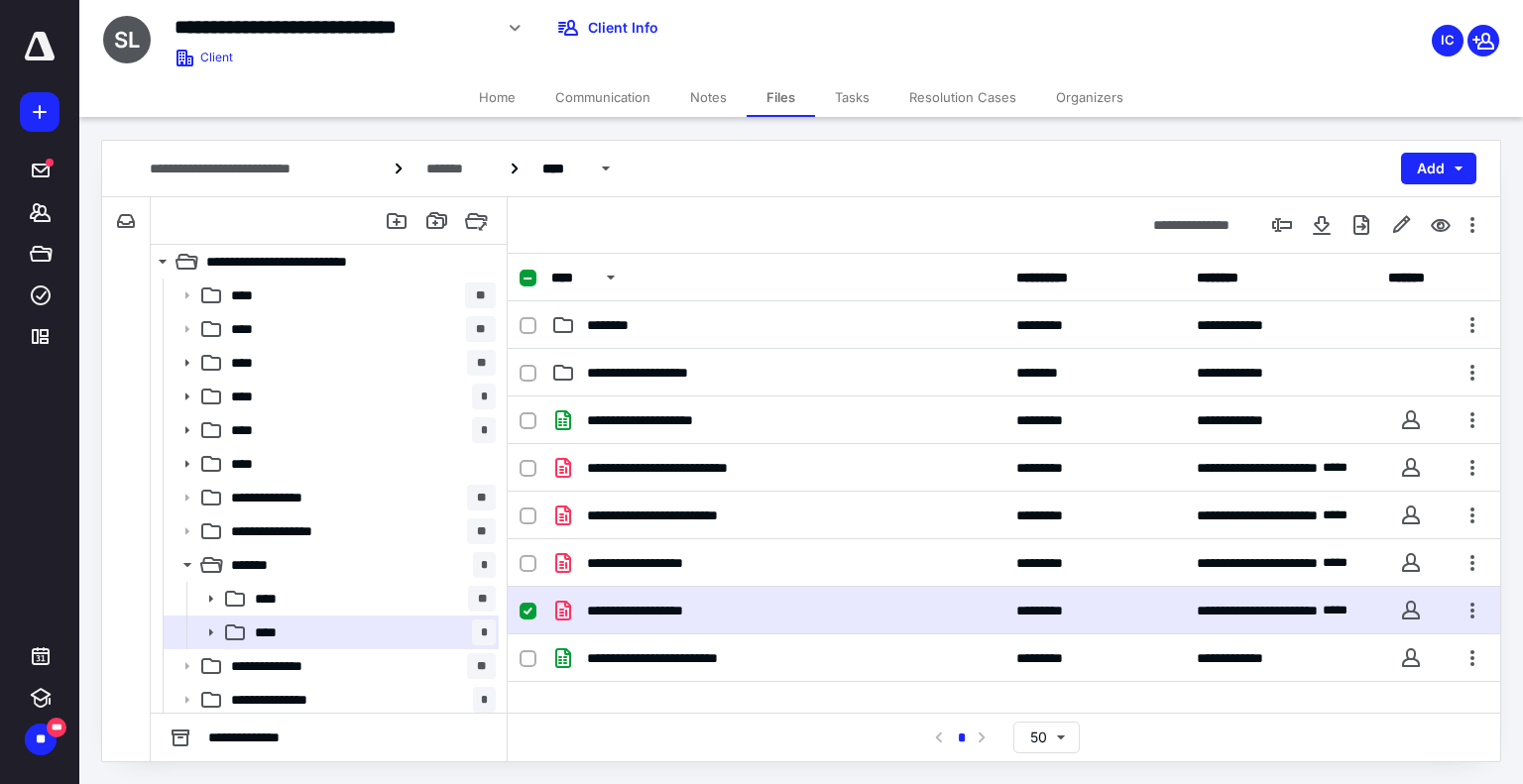 click on "Tasks" at bounding box center [852, 97] 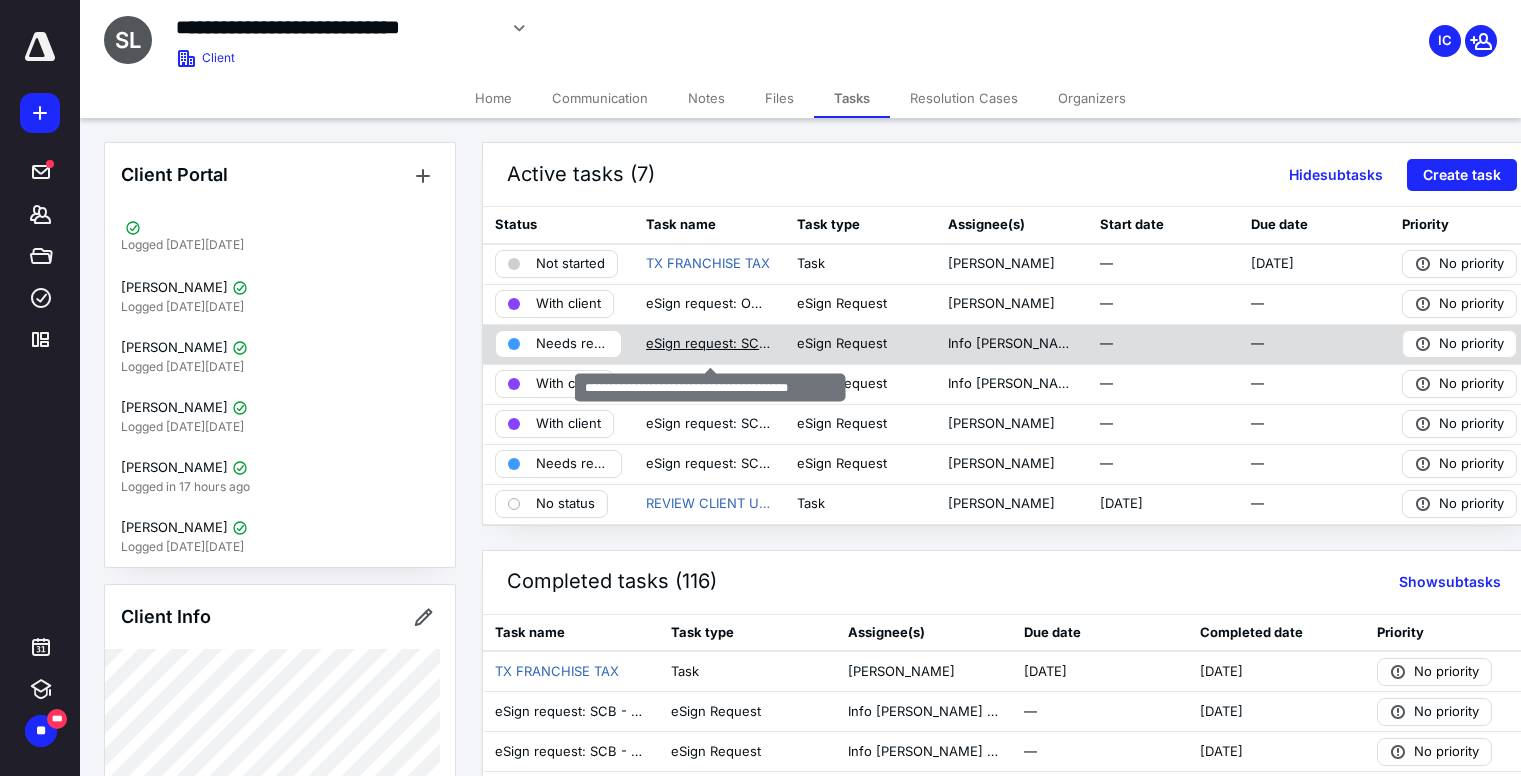 click on "eSign request: SCB - PR 062725 CLINT .pdf" at bounding box center (709, 344) 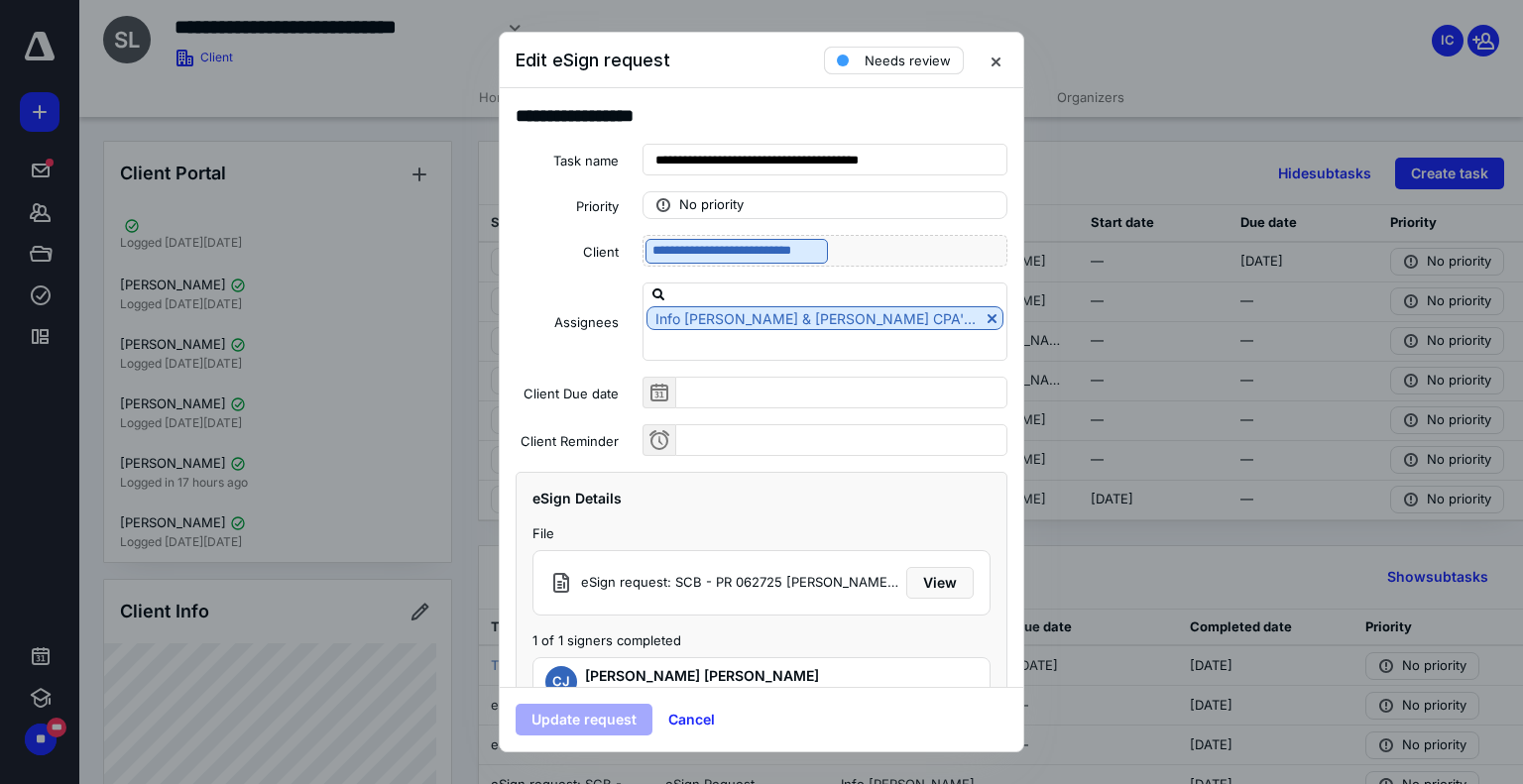 click on "Needs review" at bounding box center [907, 60] 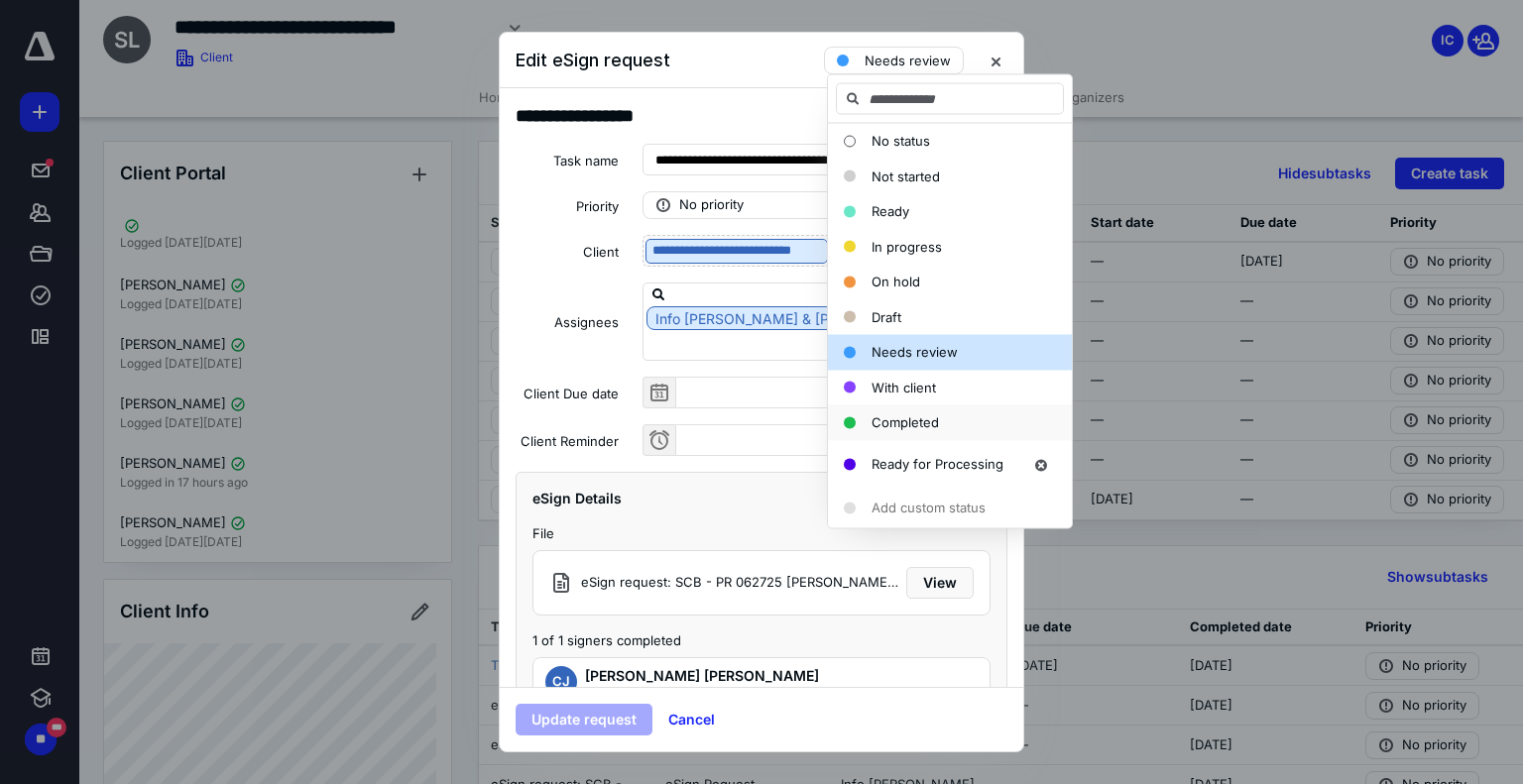 click on "Completed" at bounding box center (905, 423) 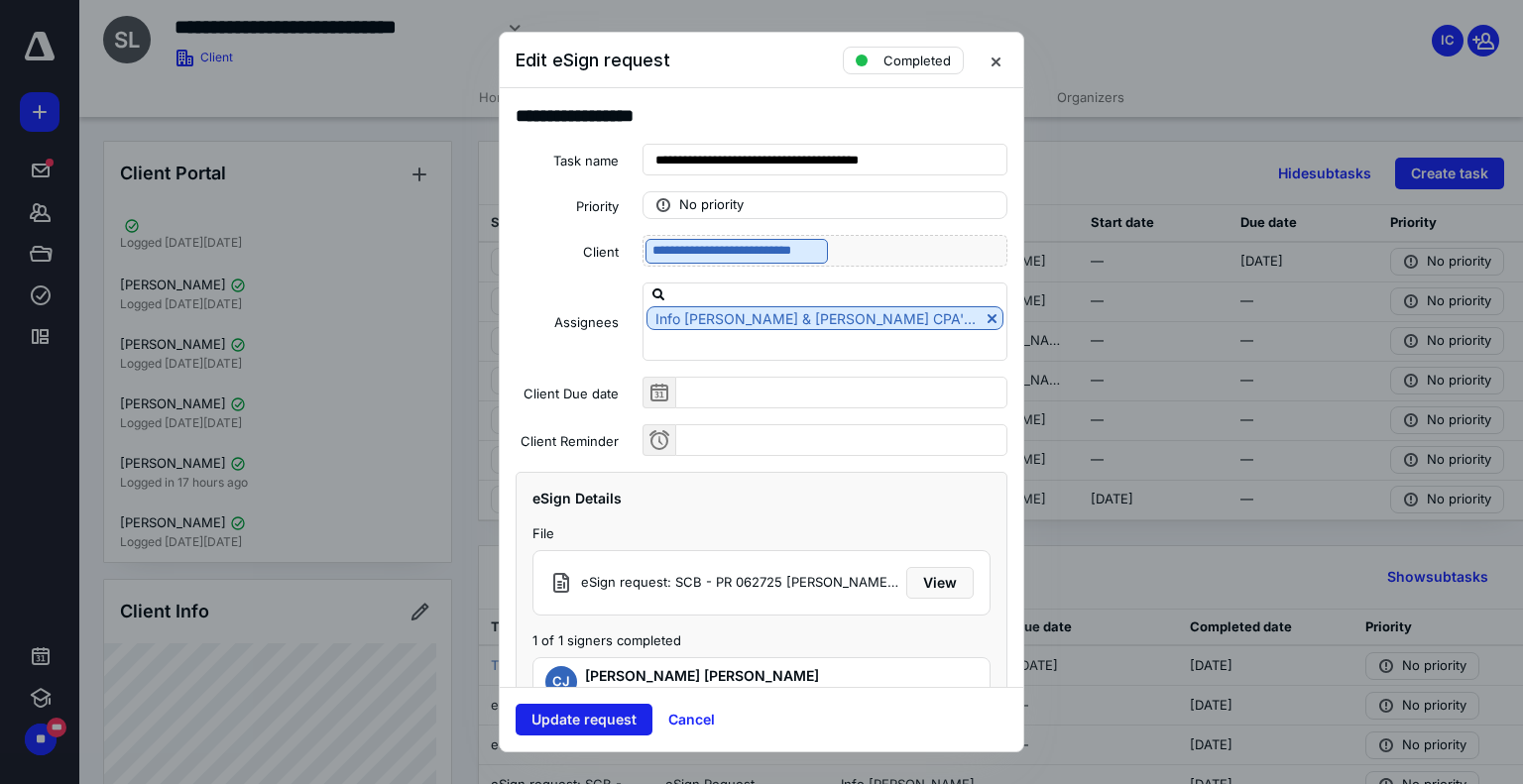 click on "Update request" at bounding box center [584, 720] 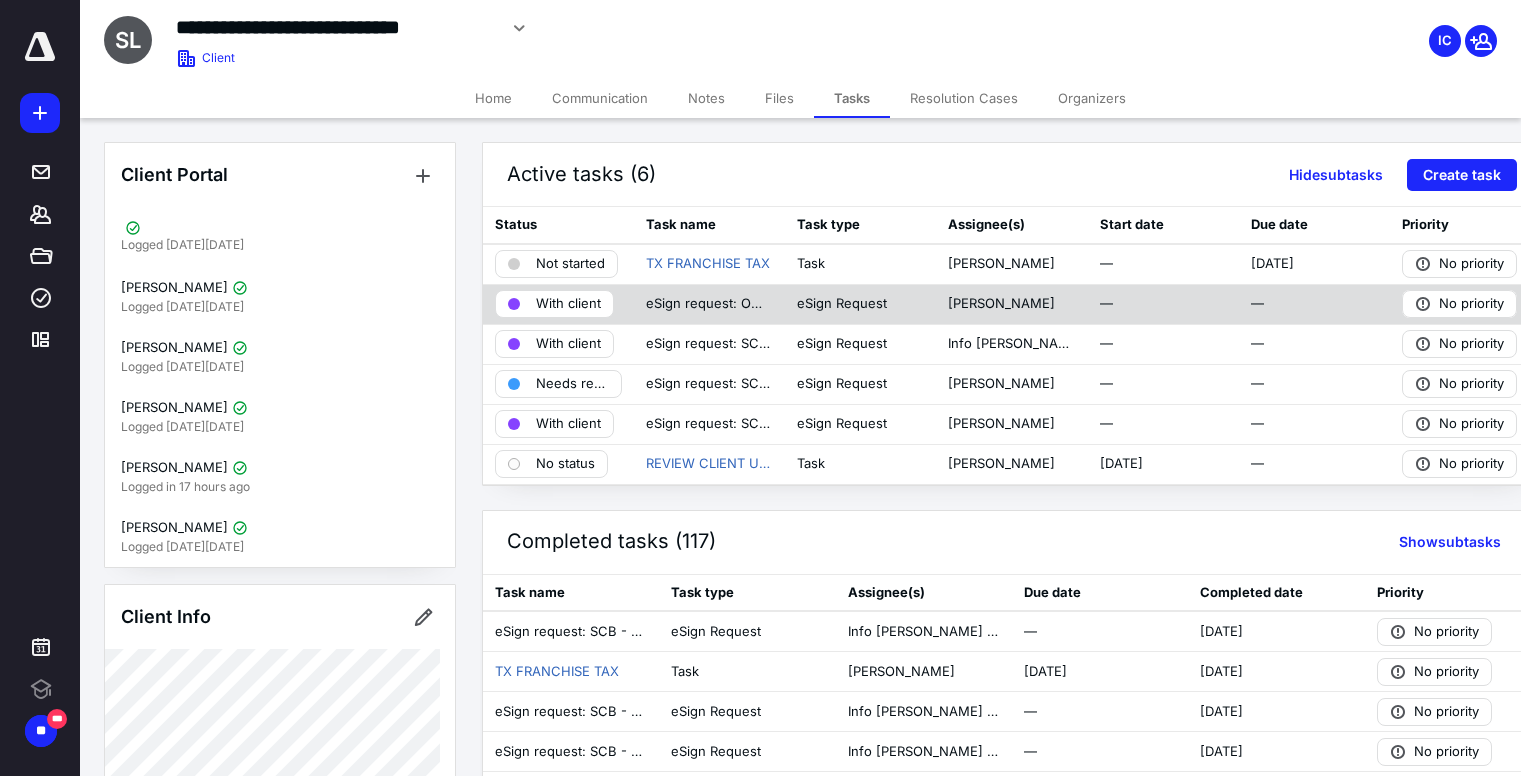 scroll, scrollTop: 0, scrollLeft: 0, axis: both 